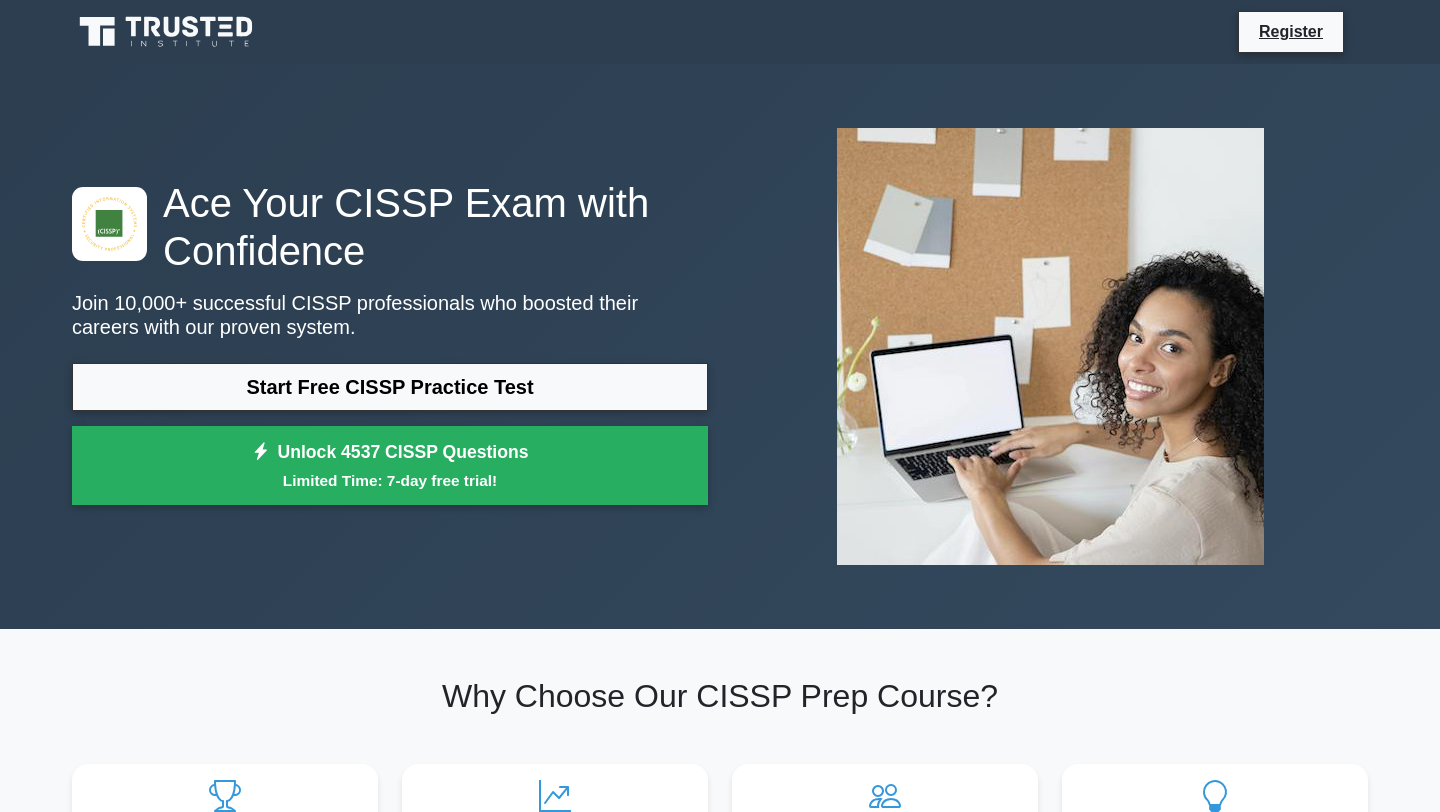 scroll, scrollTop: 0, scrollLeft: 0, axis: both 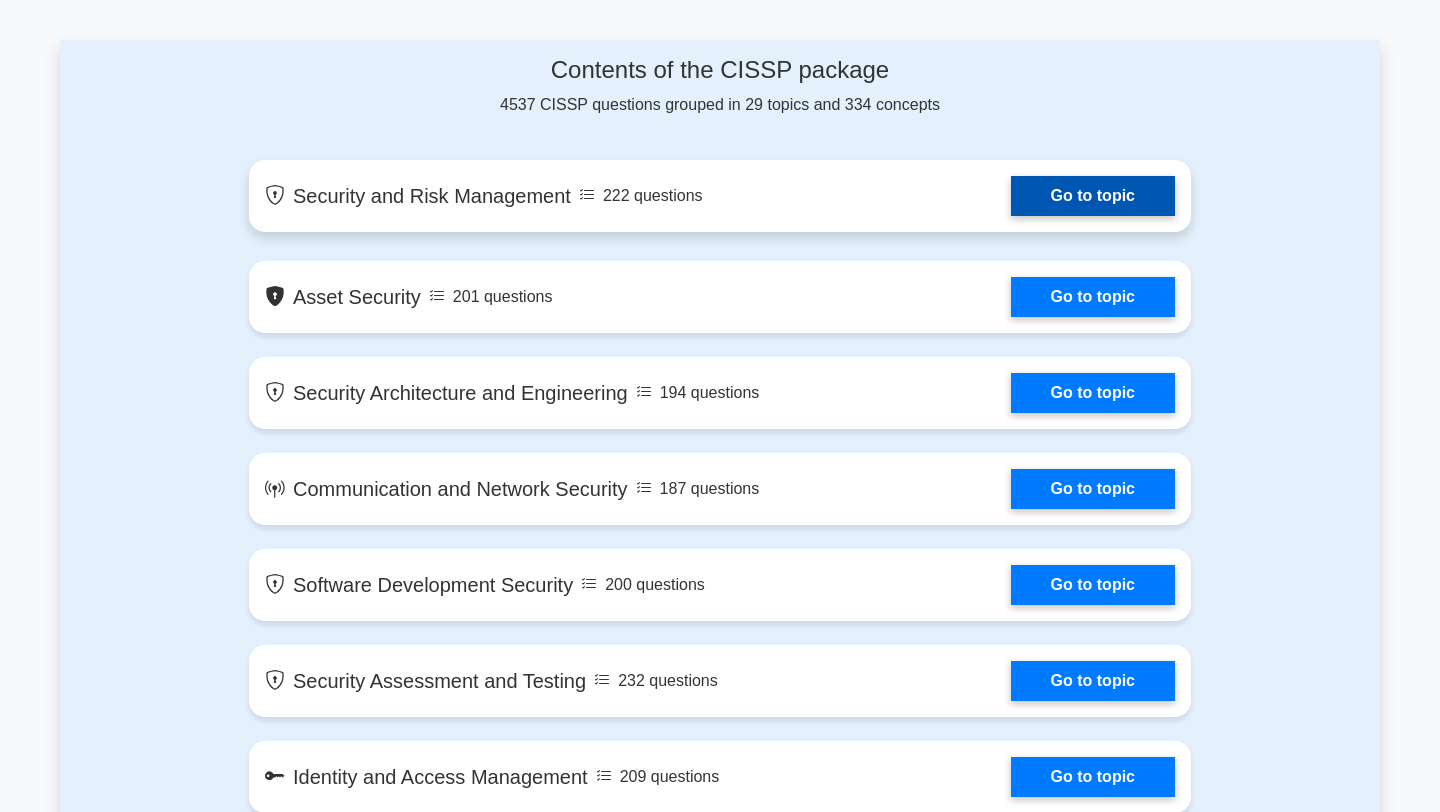 click on "Go to topic" at bounding box center [1093, 196] 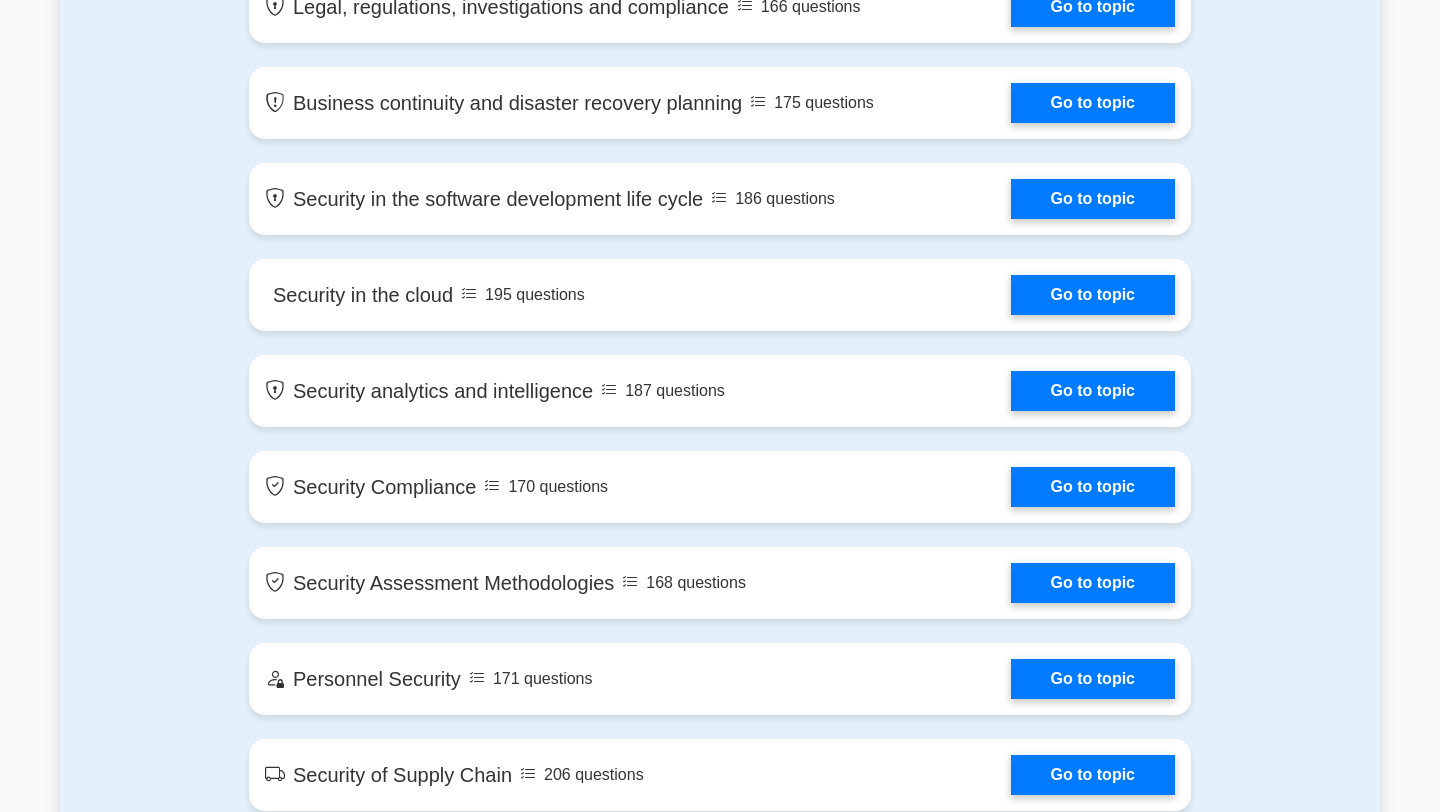 scroll, scrollTop: 2582, scrollLeft: 0, axis: vertical 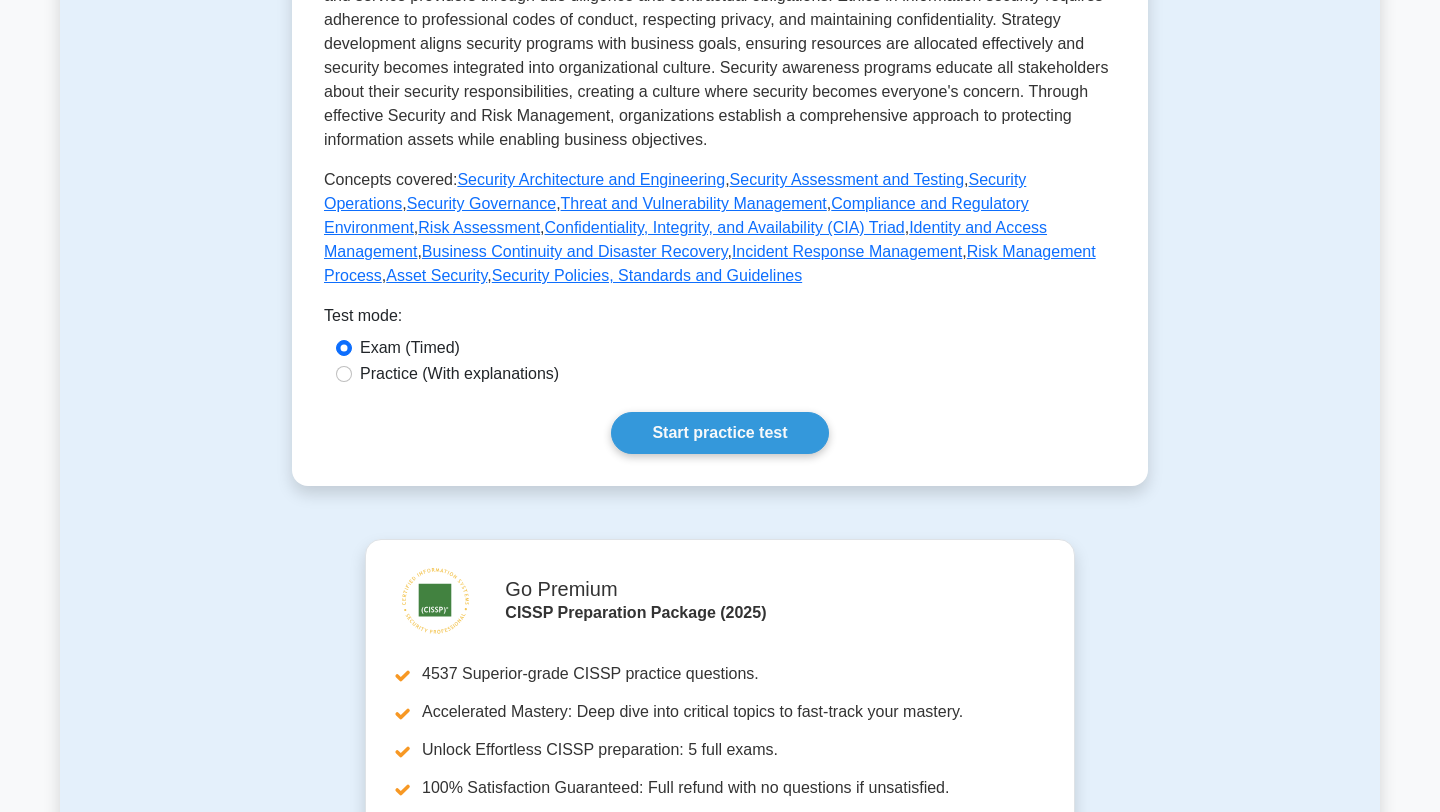 click on "Practice (With explanations)" at bounding box center (459, 374) 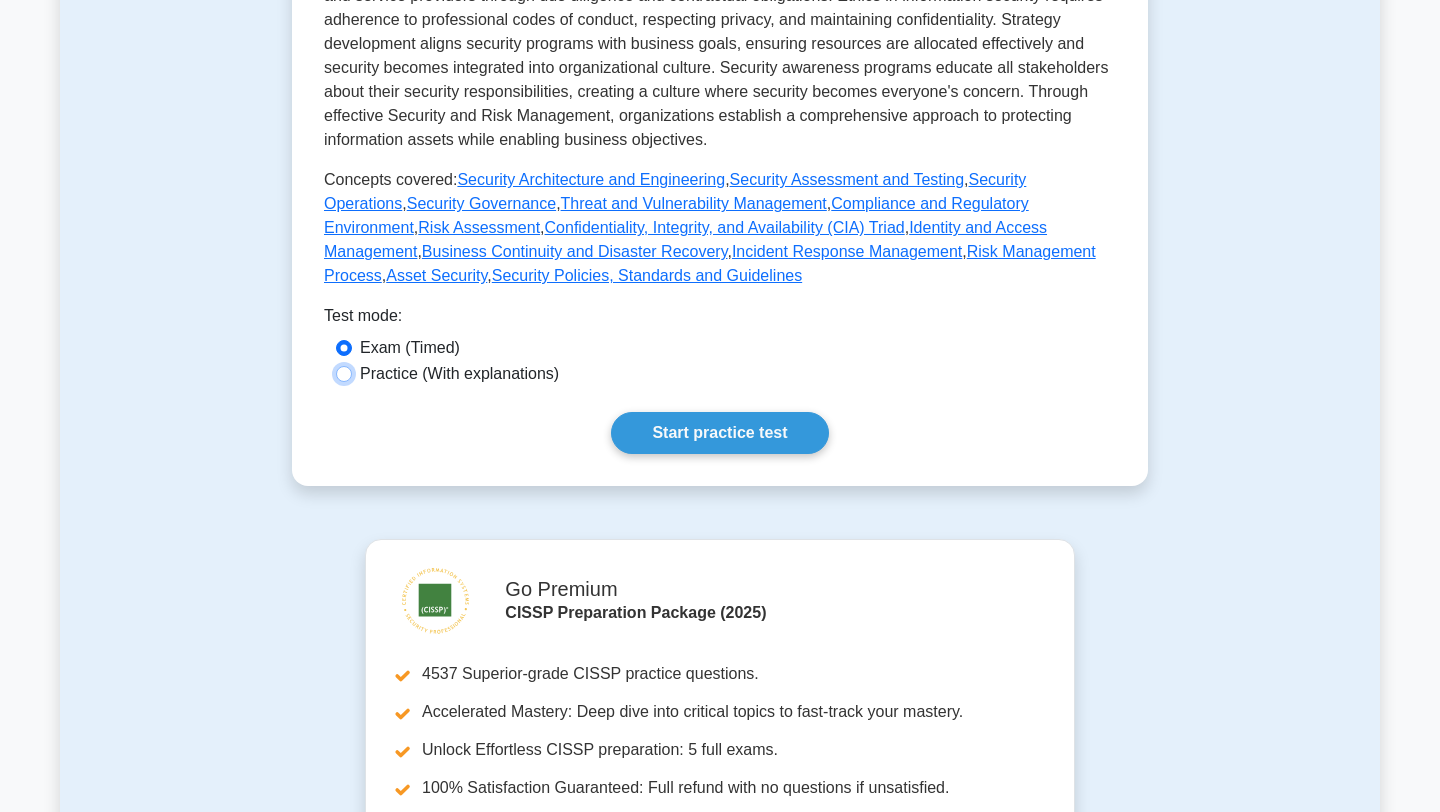 radio on "true" 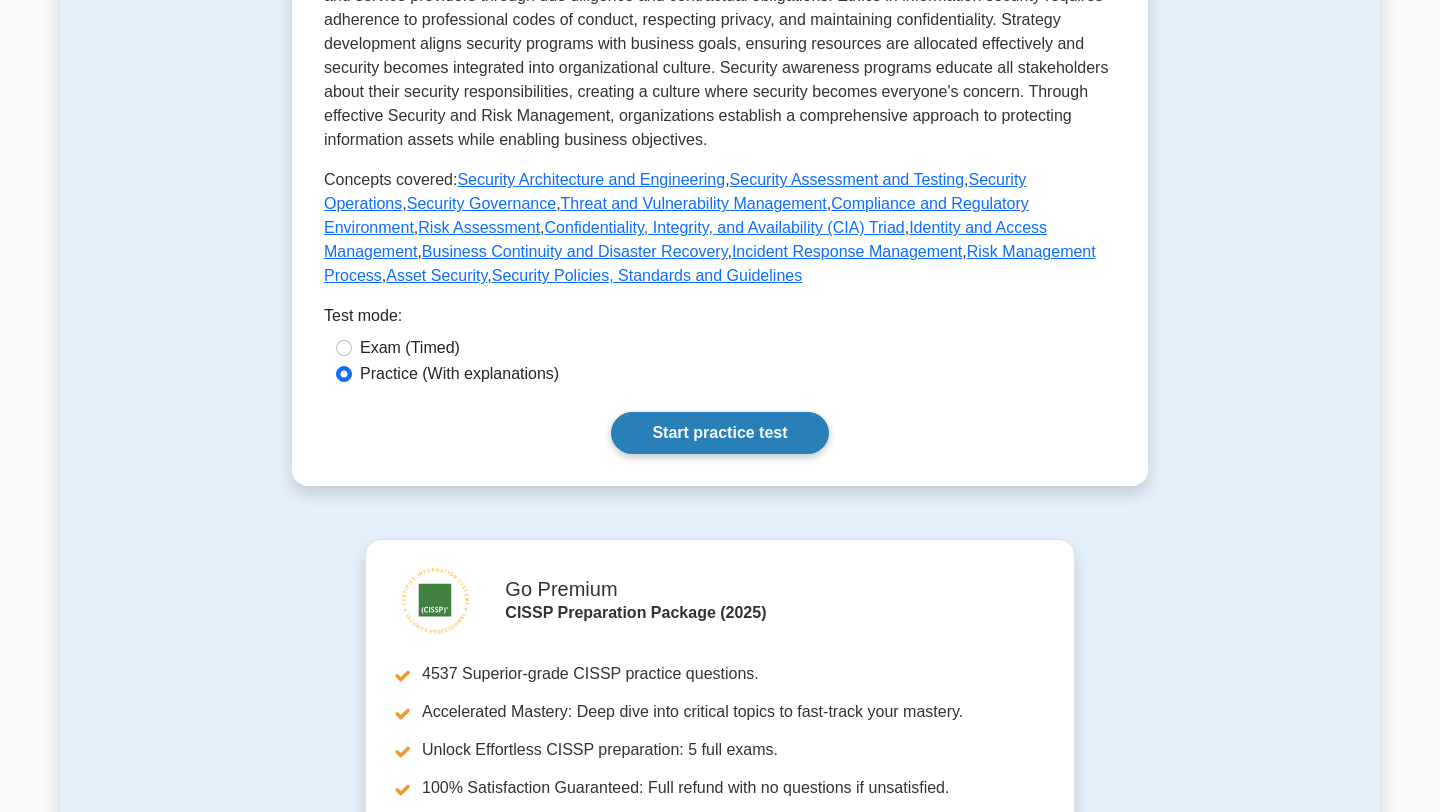click on "Start practice test" at bounding box center [719, 433] 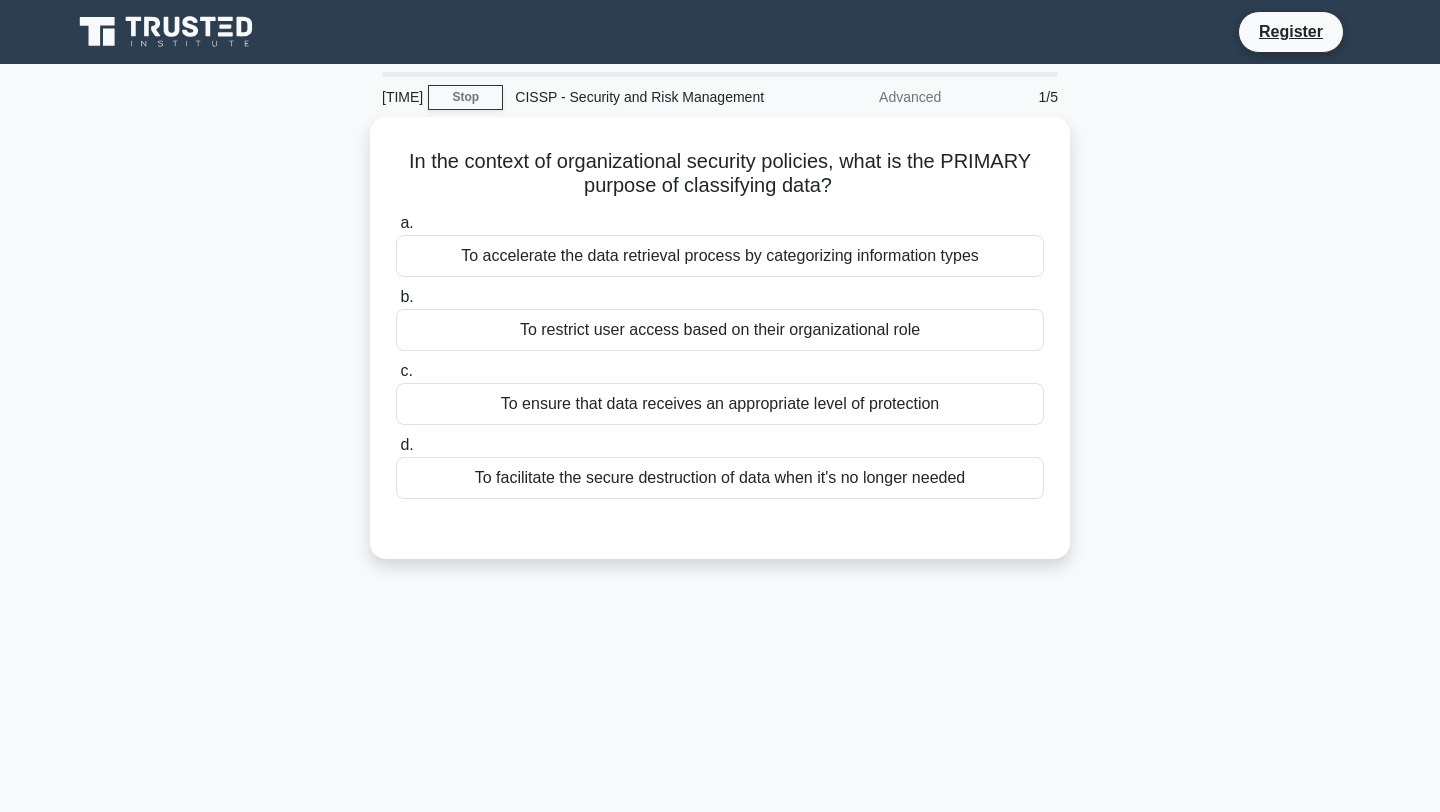 scroll, scrollTop: 0, scrollLeft: 0, axis: both 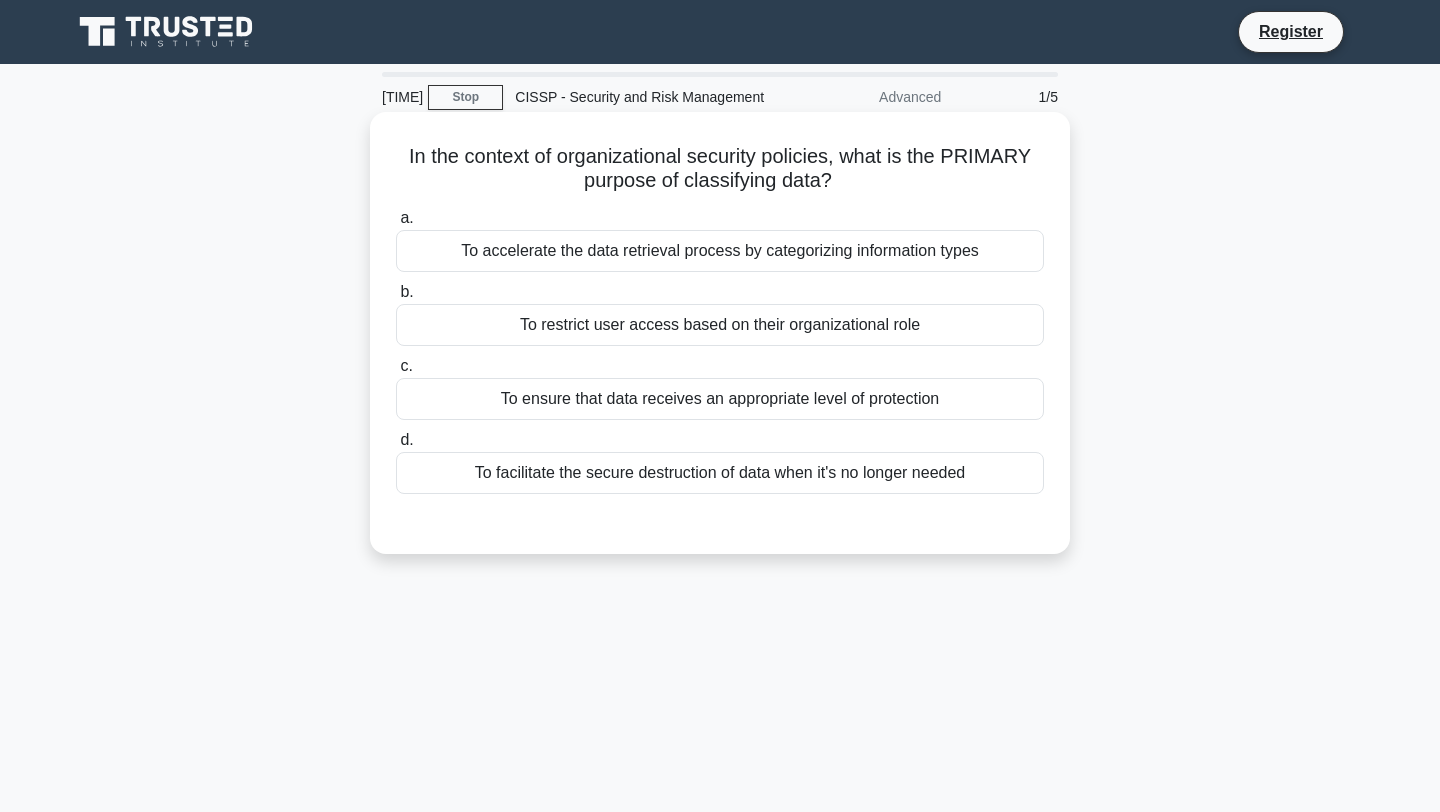 click on "To ensure that data receives an appropriate level of protection" at bounding box center [720, 399] 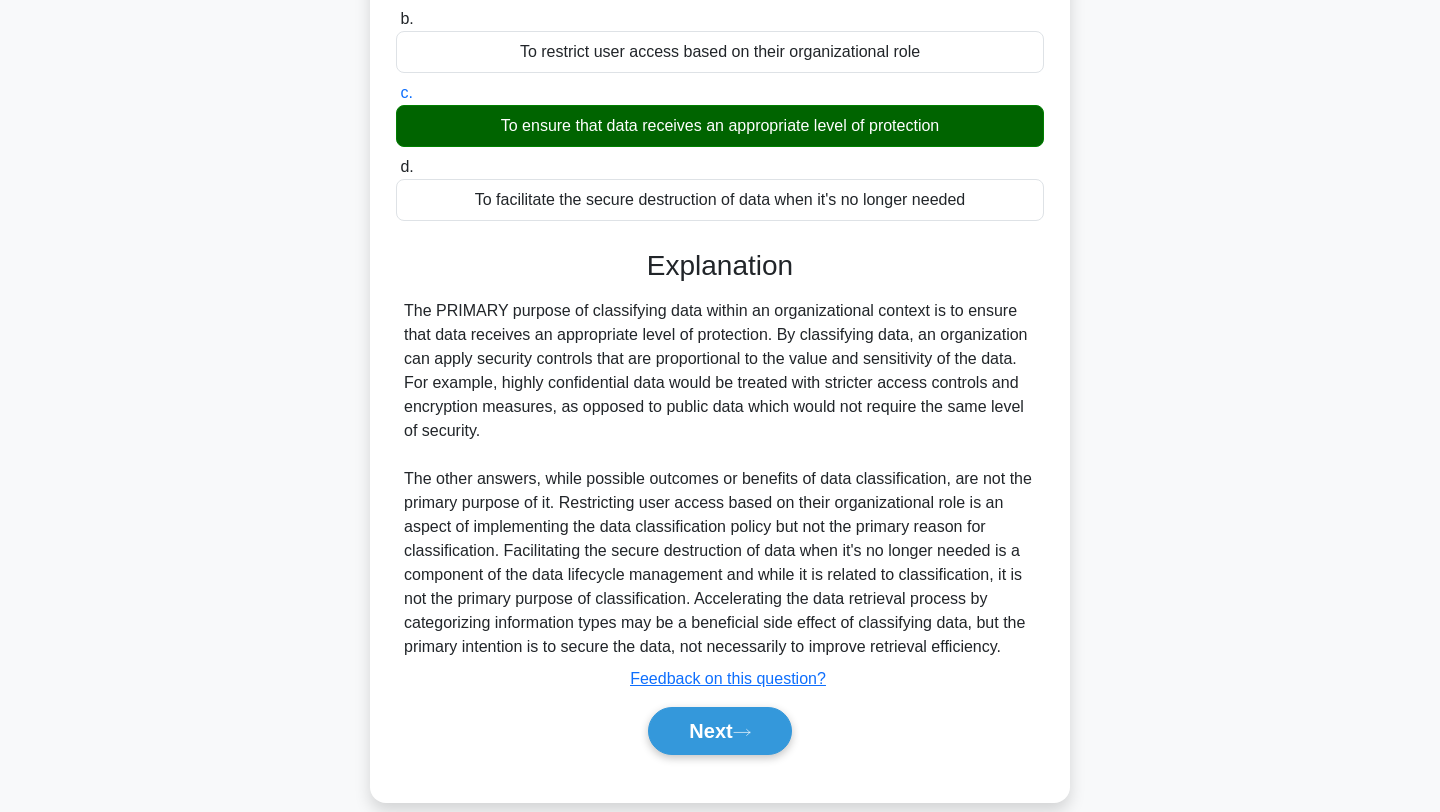 scroll, scrollTop: 274, scrollLeft: 0, axis: vertical 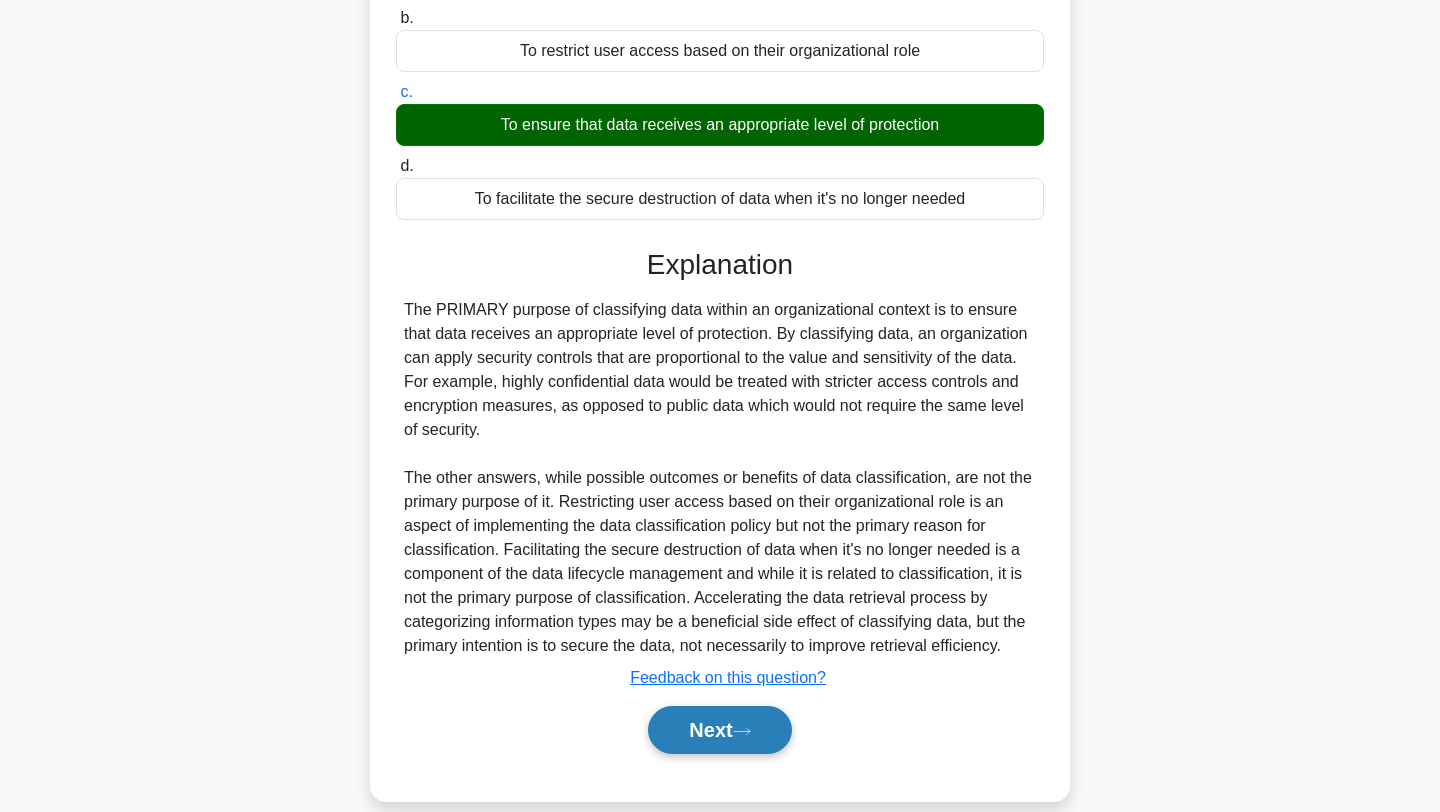 click on "Next" at bounding box center [719, 730] 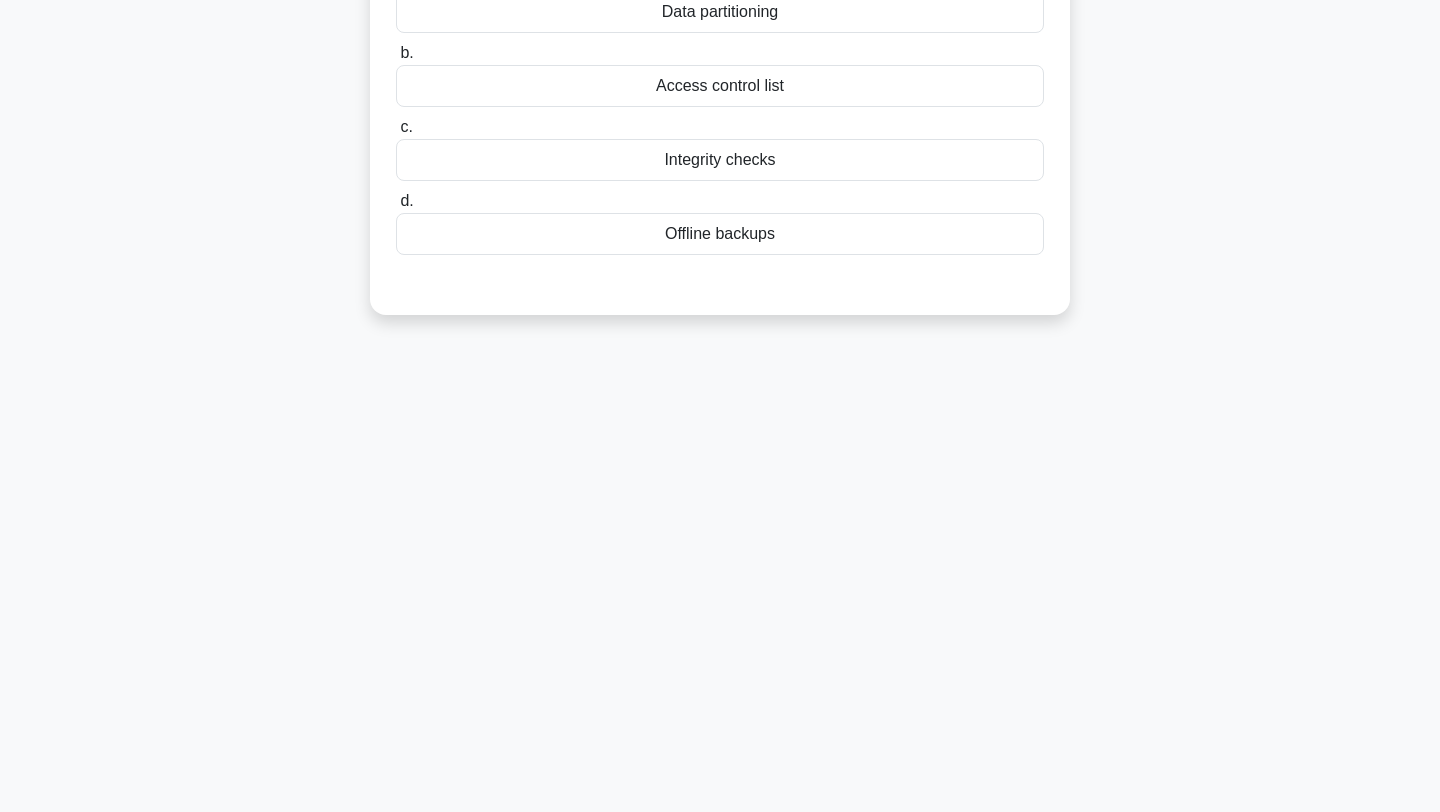 scroll, scrollTop: 0, scrollLeft: 0, axis: both 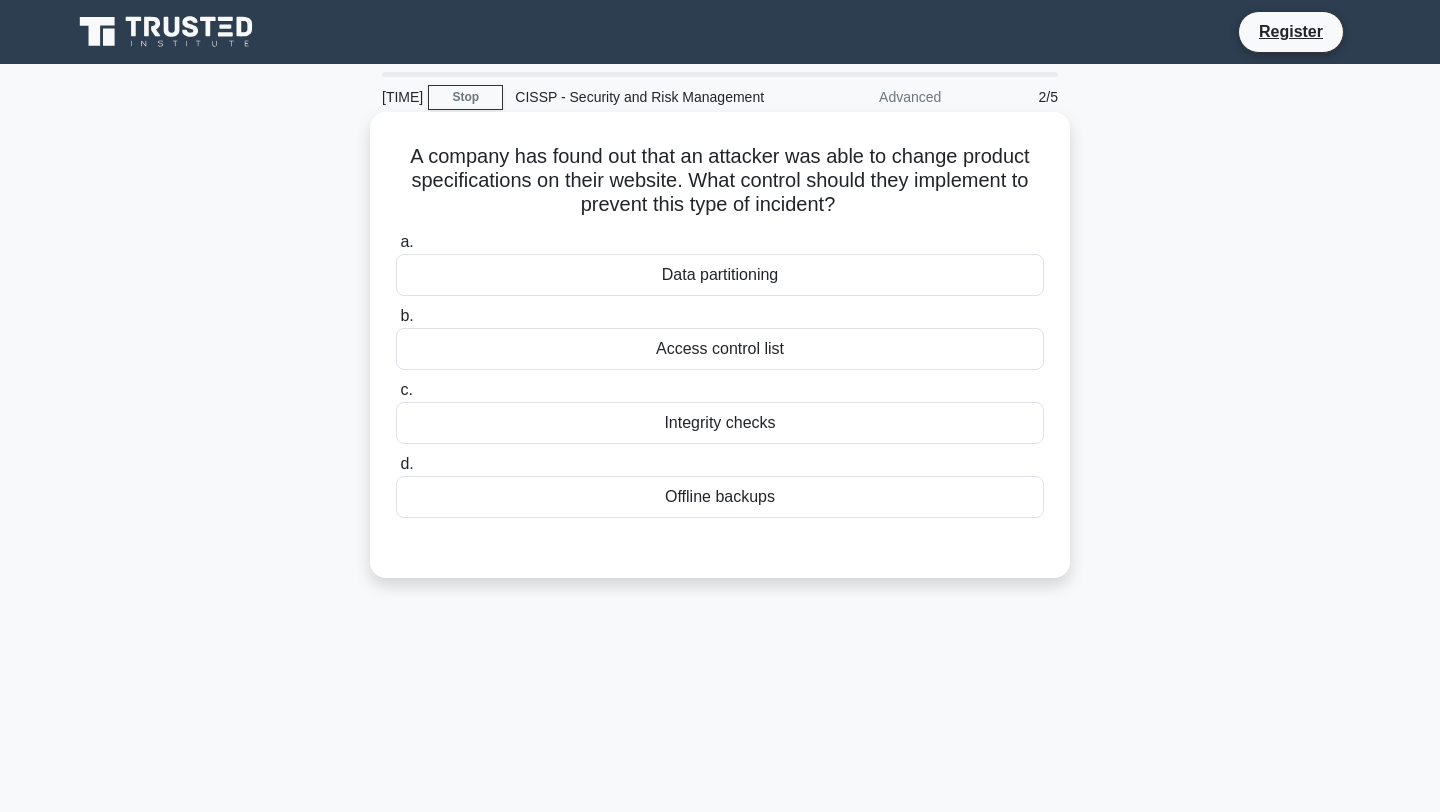 click on "Integrity checks" at bounding box center (720, 423) 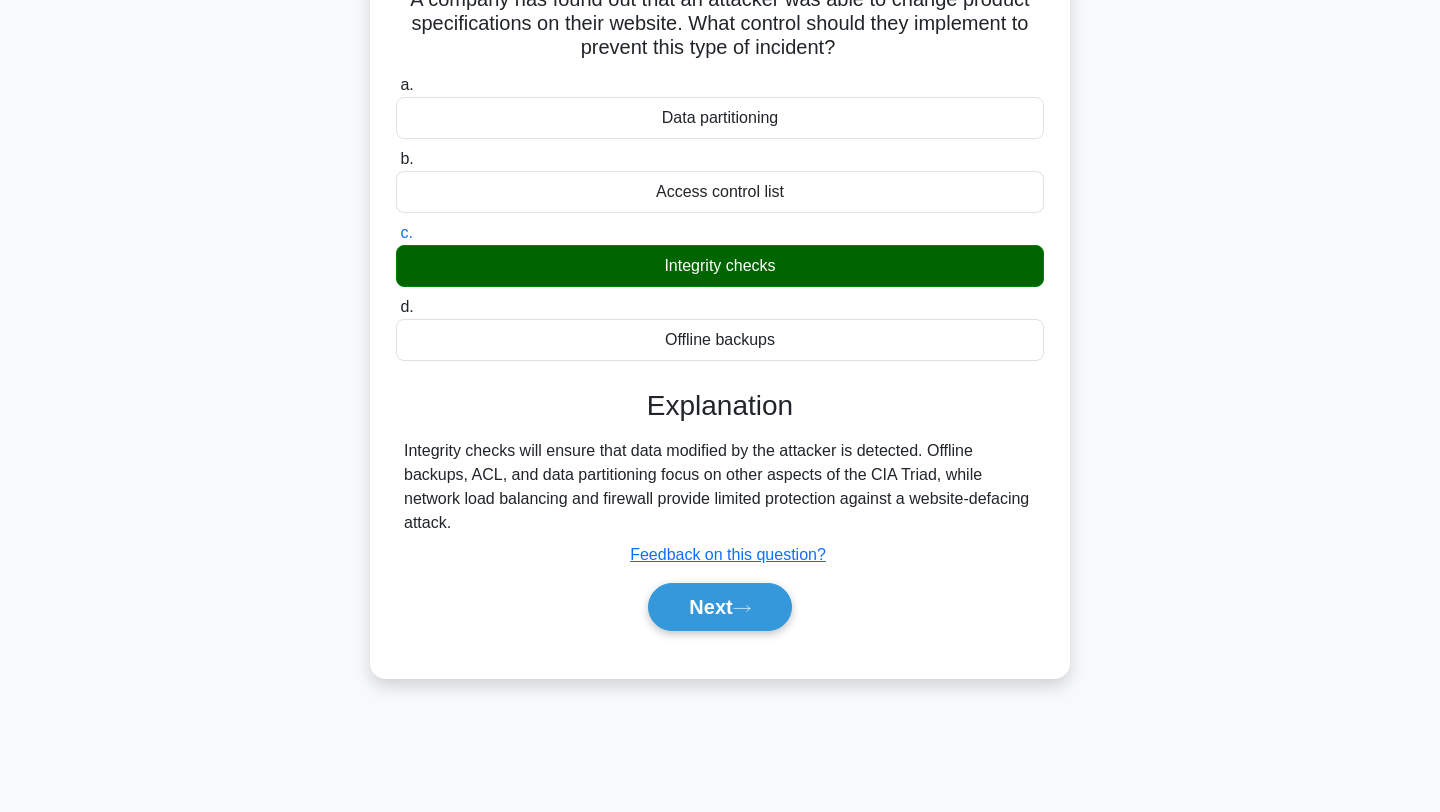 scroll, scrollTop: 165, scrollLeft: 0, axis: vertical 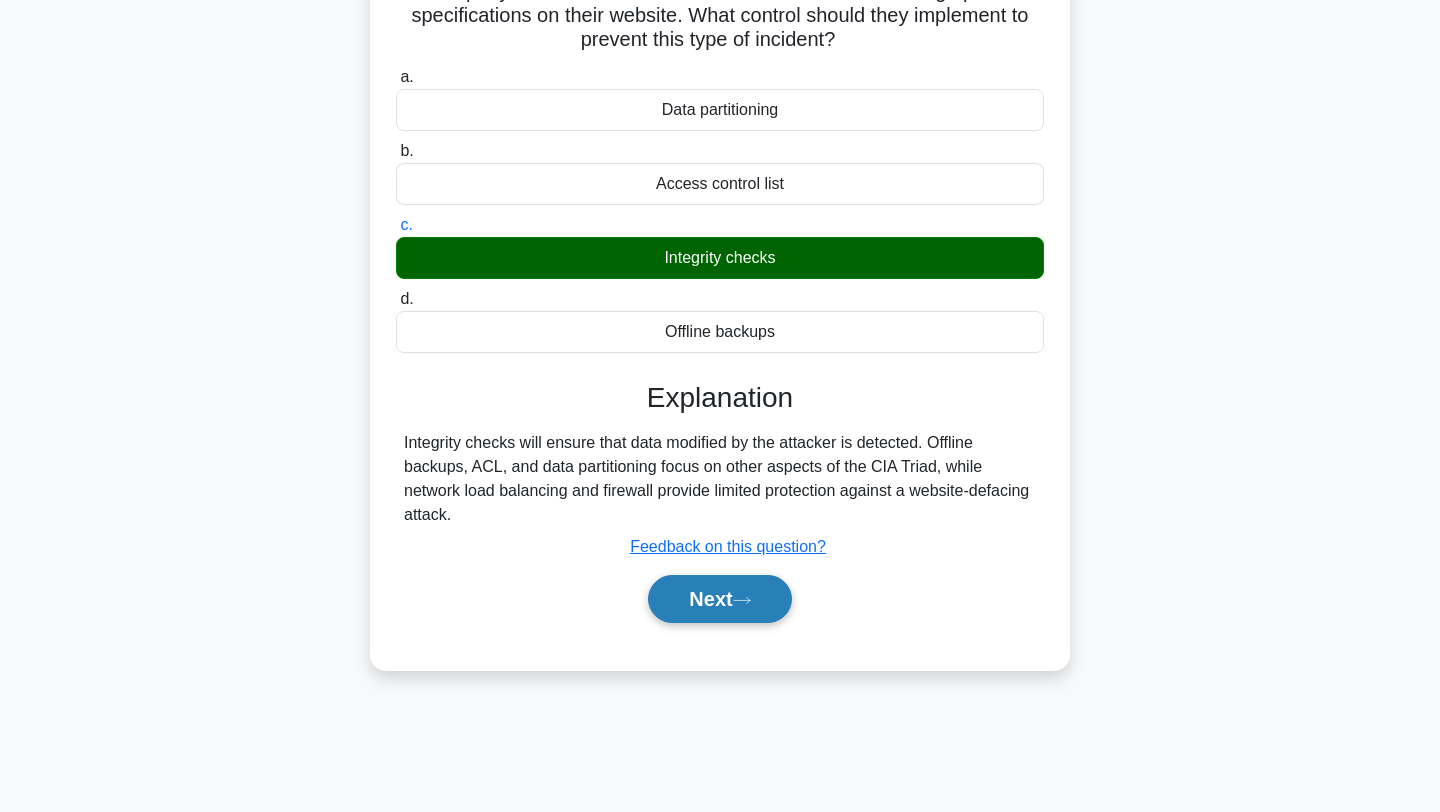 click on "Next" at bounding box center [719, 599] 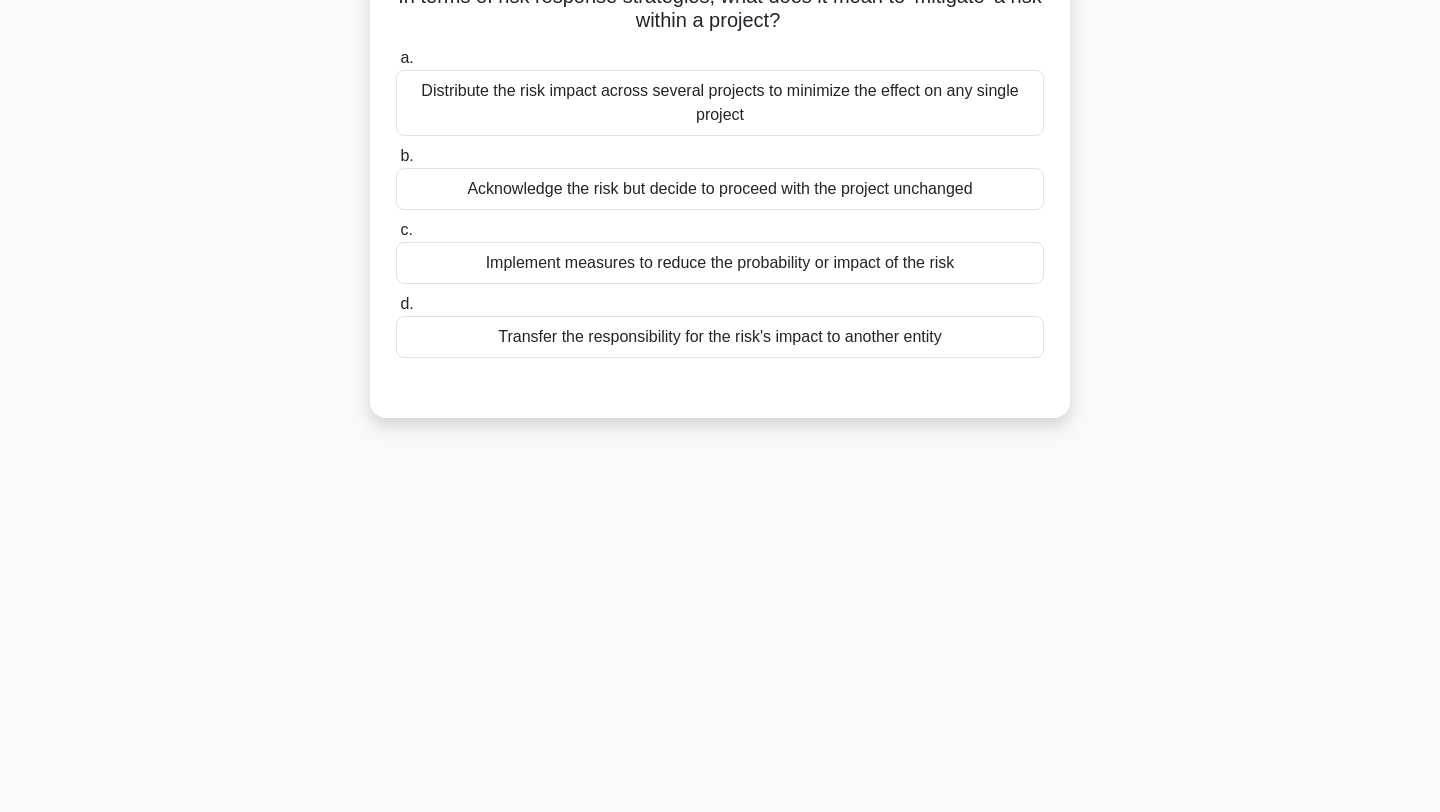 scroll, scrollTop: 0, scrollLeft: 0, axis: both 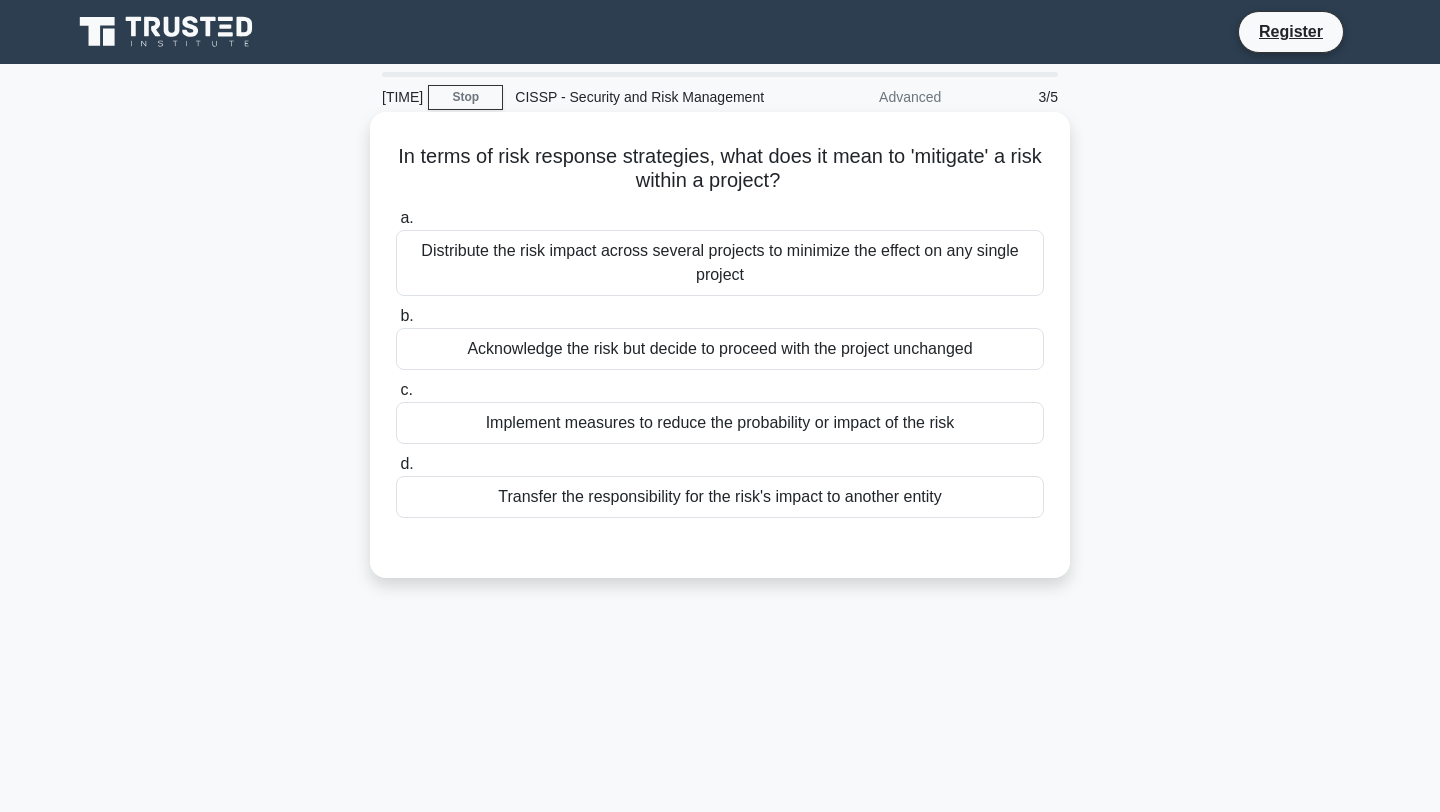 click on "Implement measures to reduce the probability or impact of the risk" at bounding box center (720, 423) 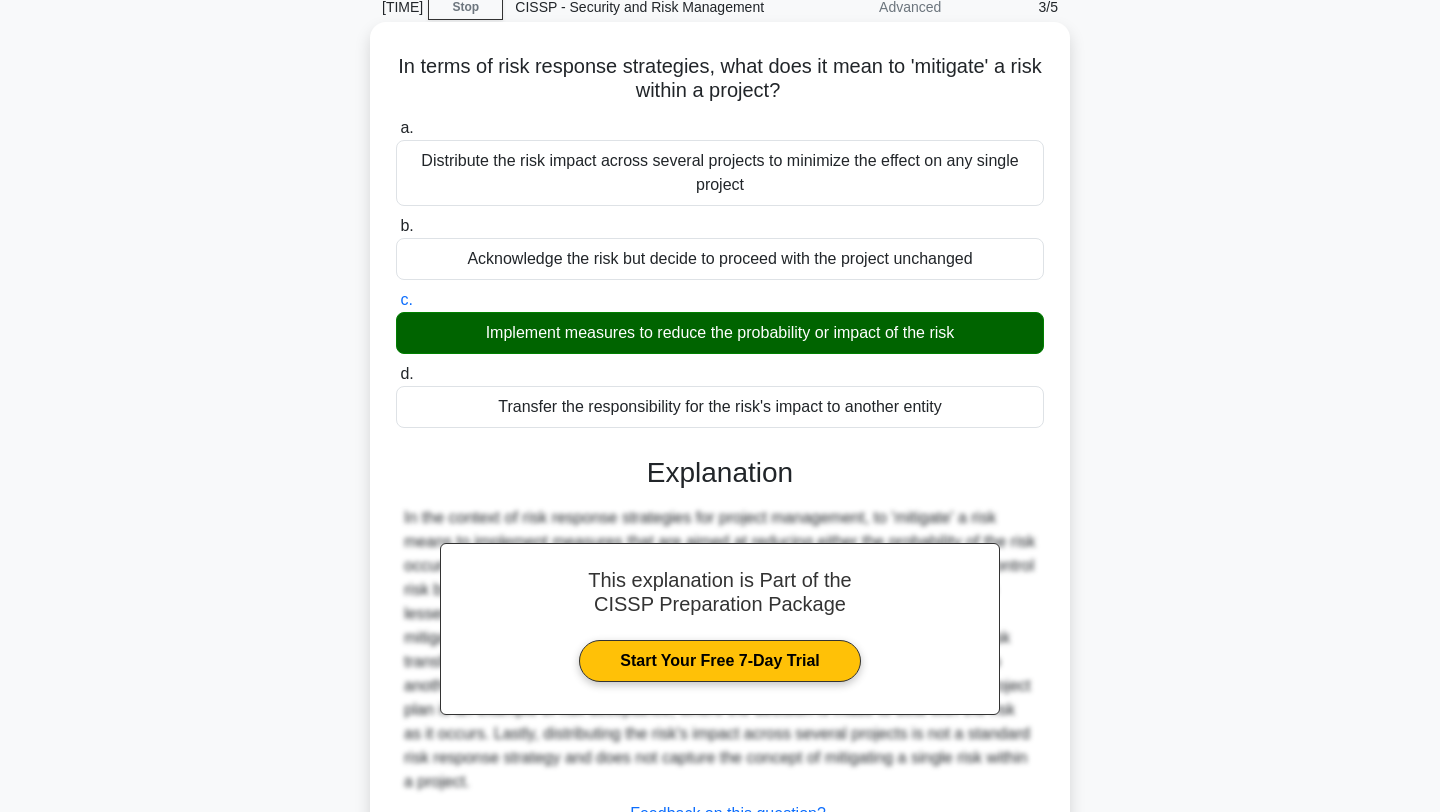 scroll, scrollTop: 268, scrollLeft: 0, axis: vertical 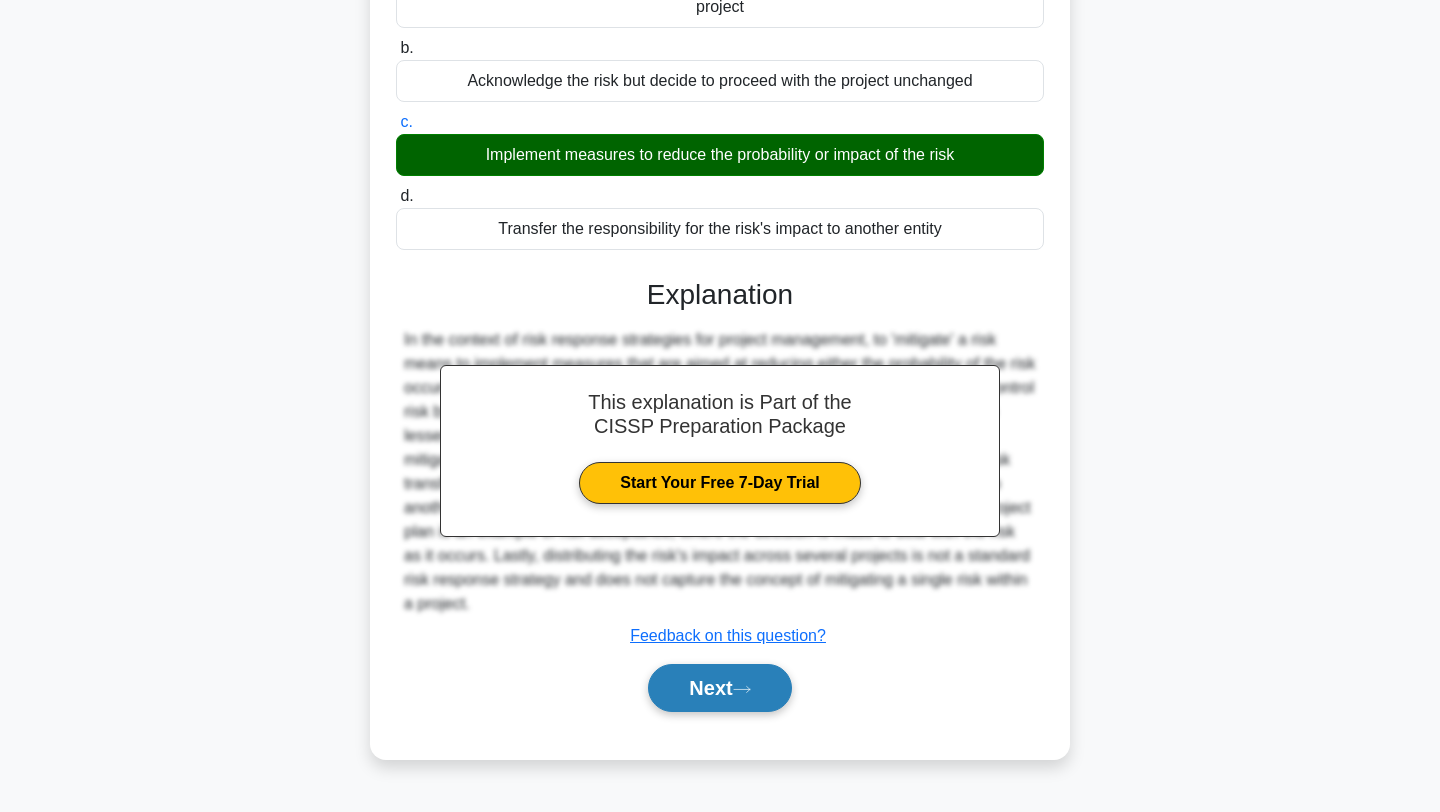 click on "Next" at bounding box center [719, 688] 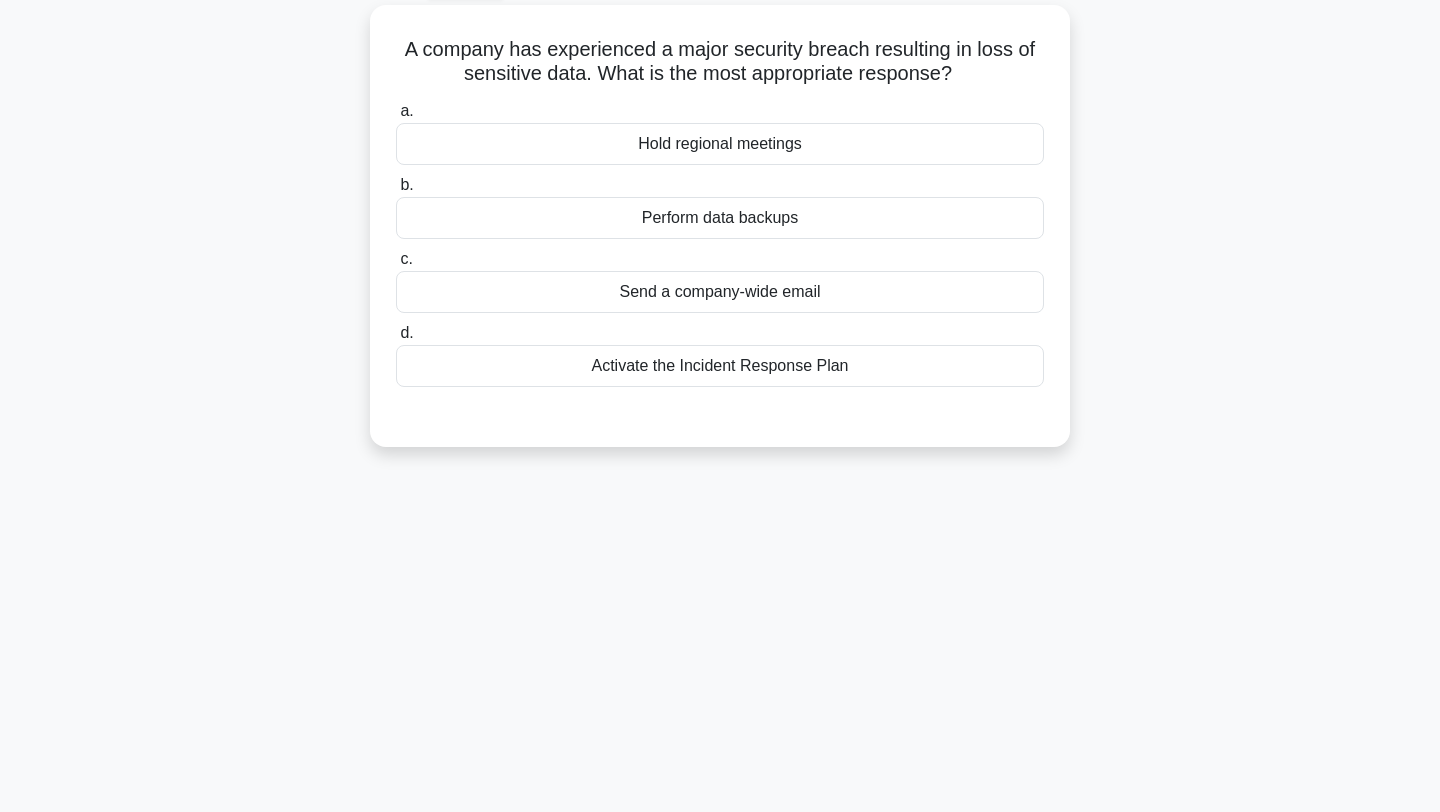 scroll, scrollTop: 0, scrollLeft: 0, axis: both 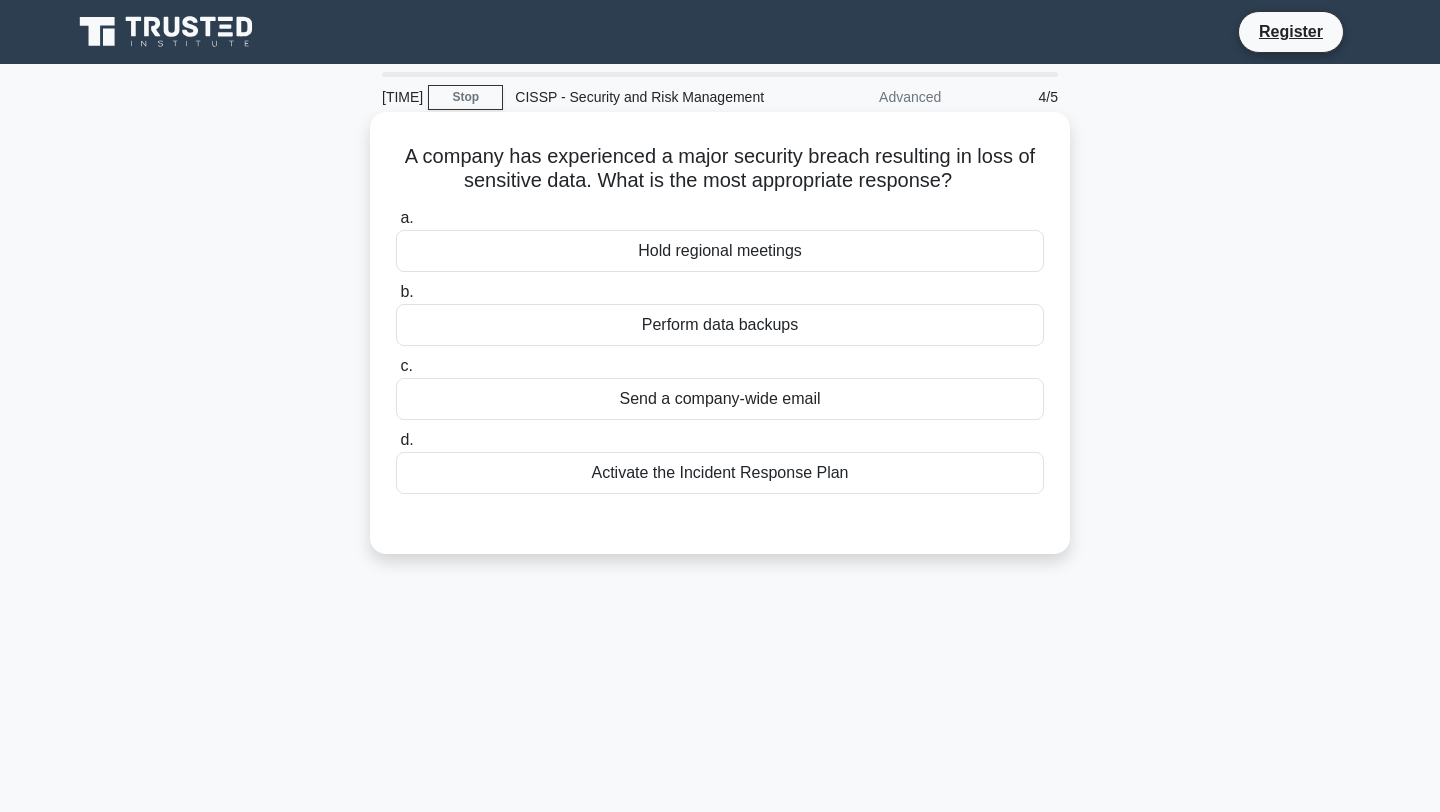 click on "Activate the Incident Response Plan" at bounding box center (720, 473) 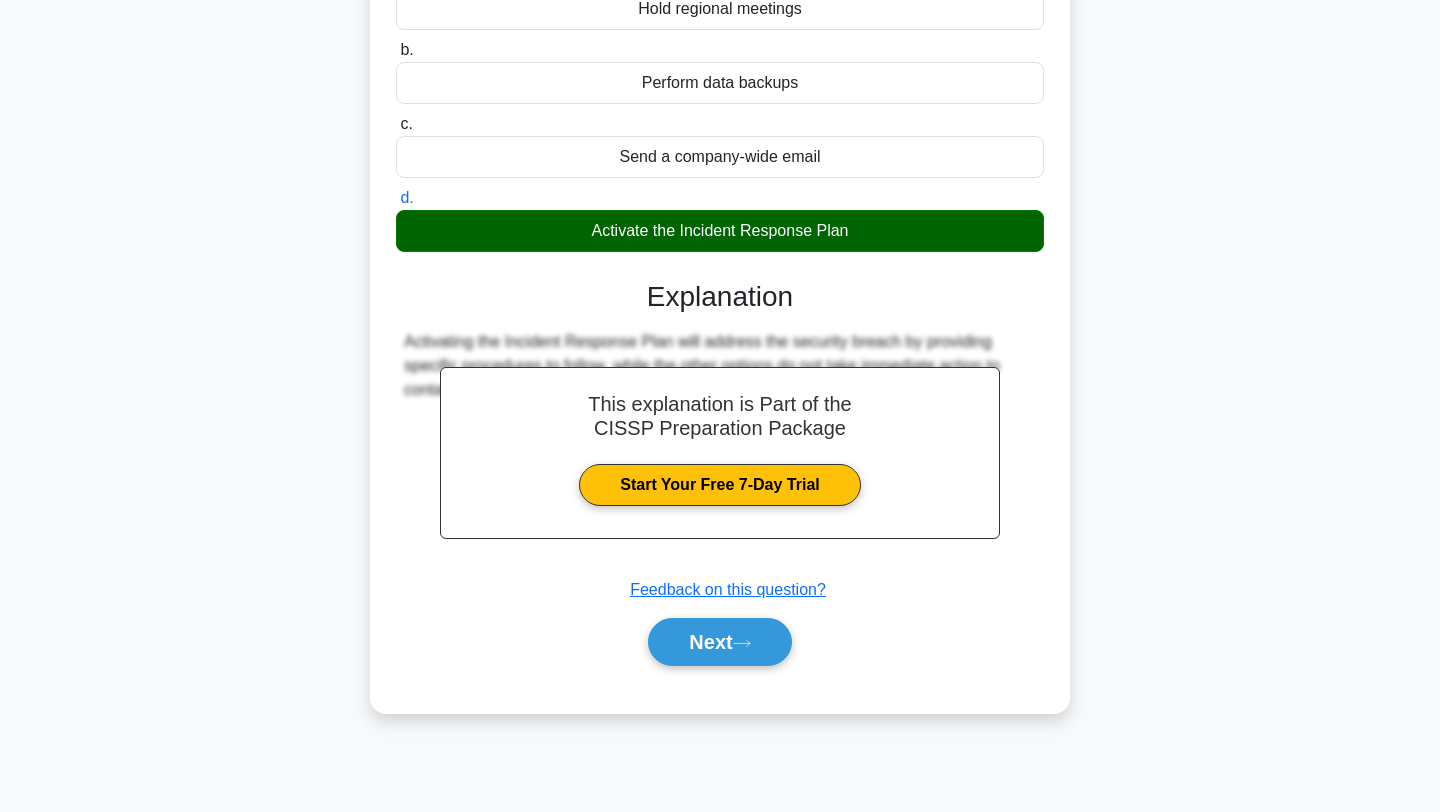 scroll, scrollTop: 268, scrollLeft: 0, axis: vertical 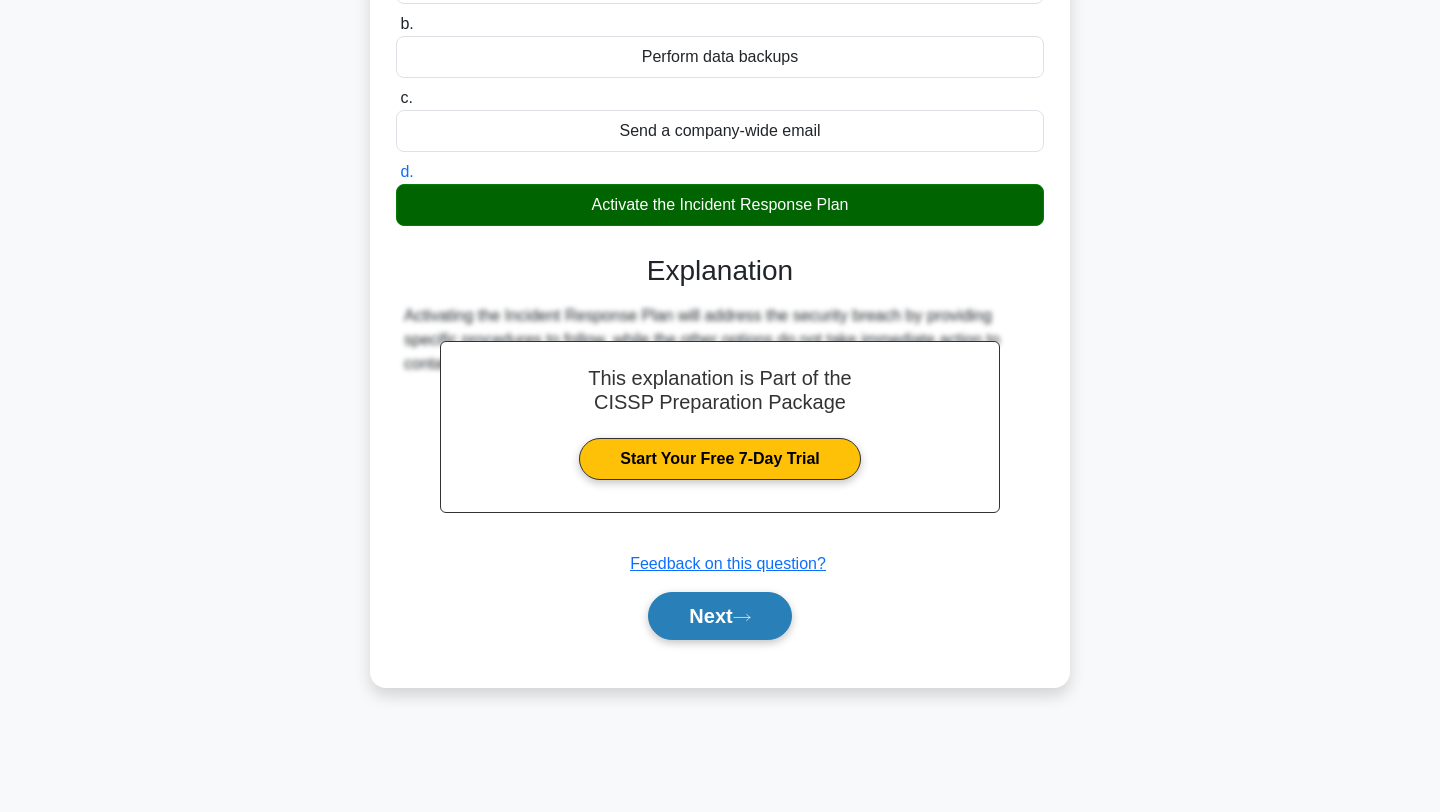 click on "Next" at bounding box center (719, 616) 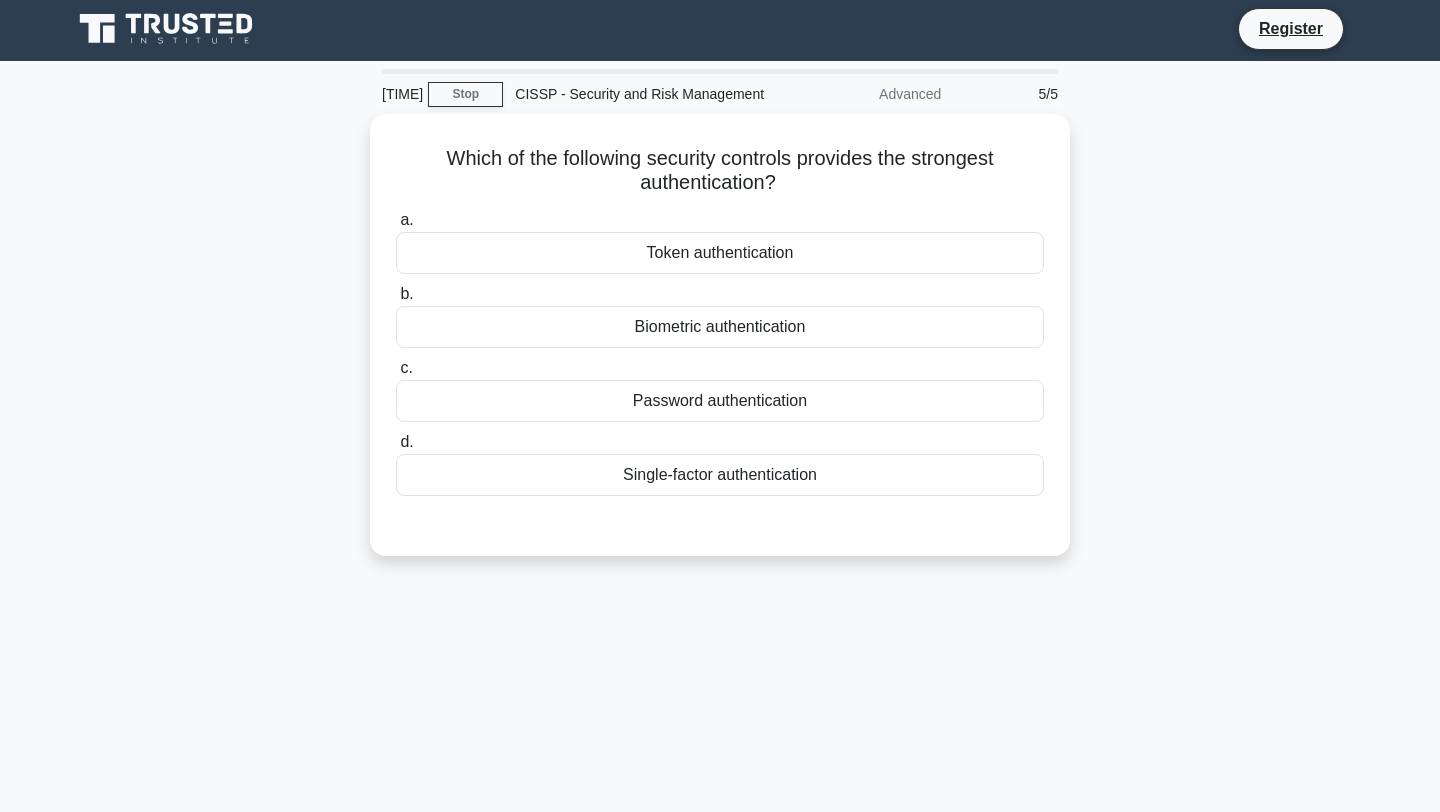 scroll, scrollTop: 0, scrollLeft: 0, axis: both 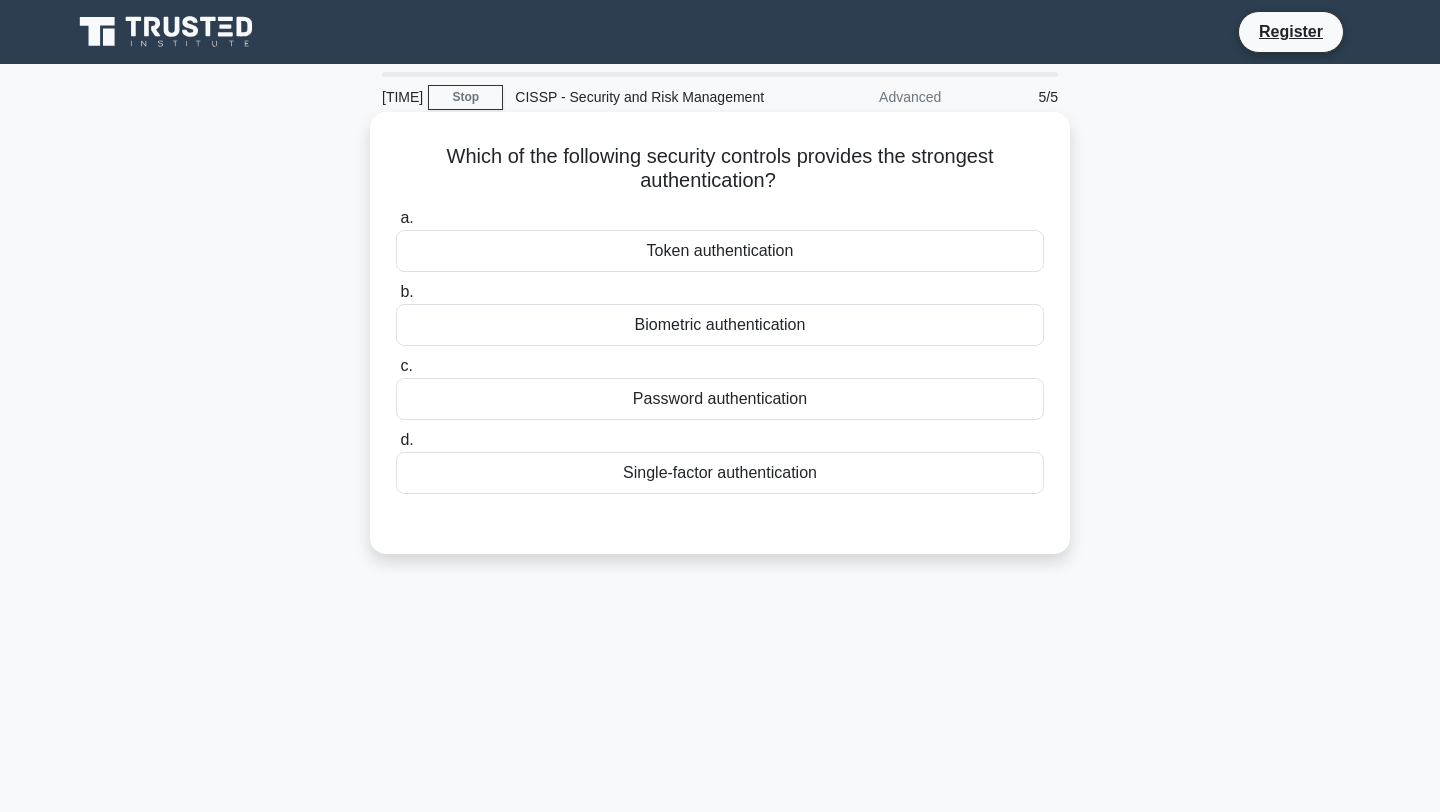 click on "Biometric authentication" at bounding box center (720, 325) 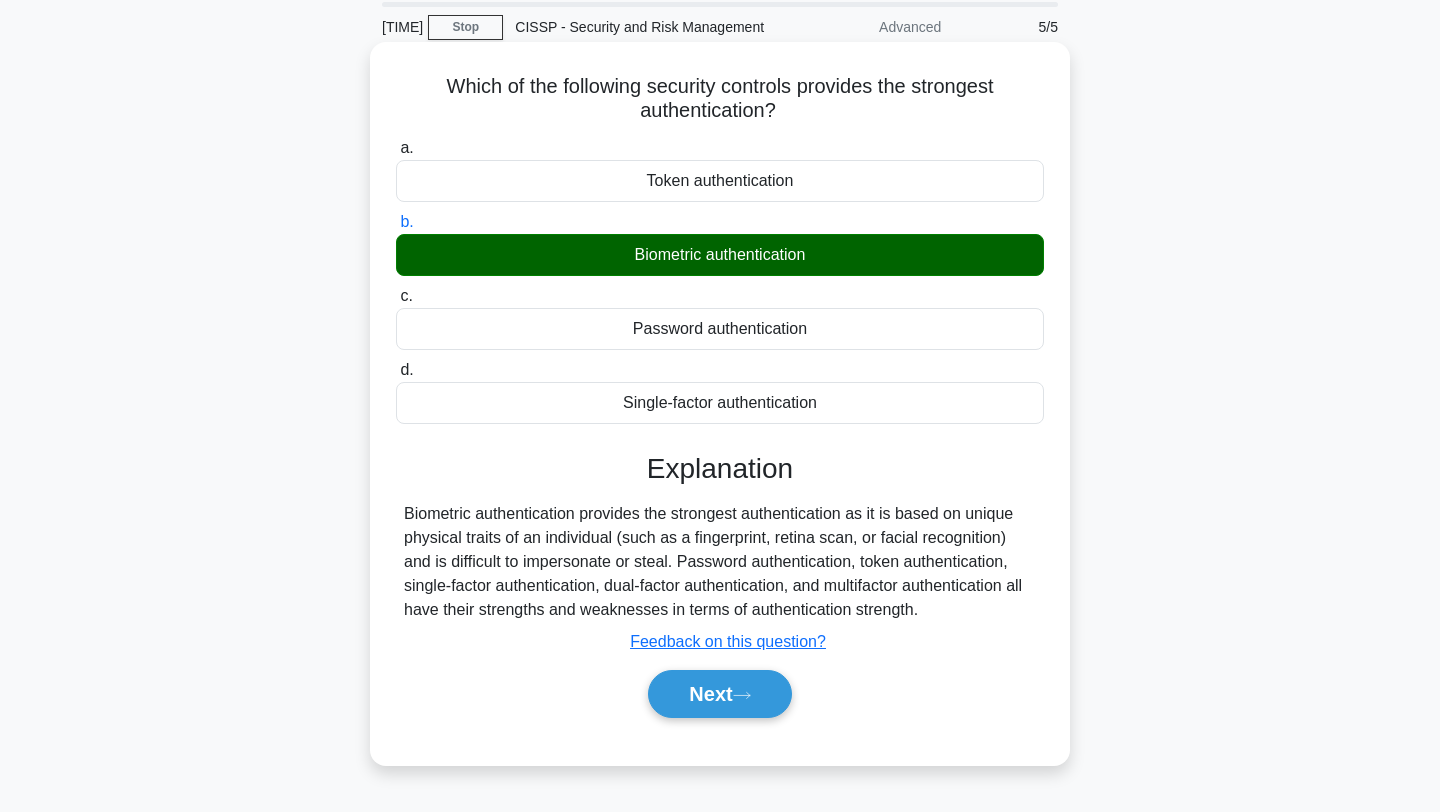 scroll, scrollTop: 80, scrollLeft: 0, axis: vertical 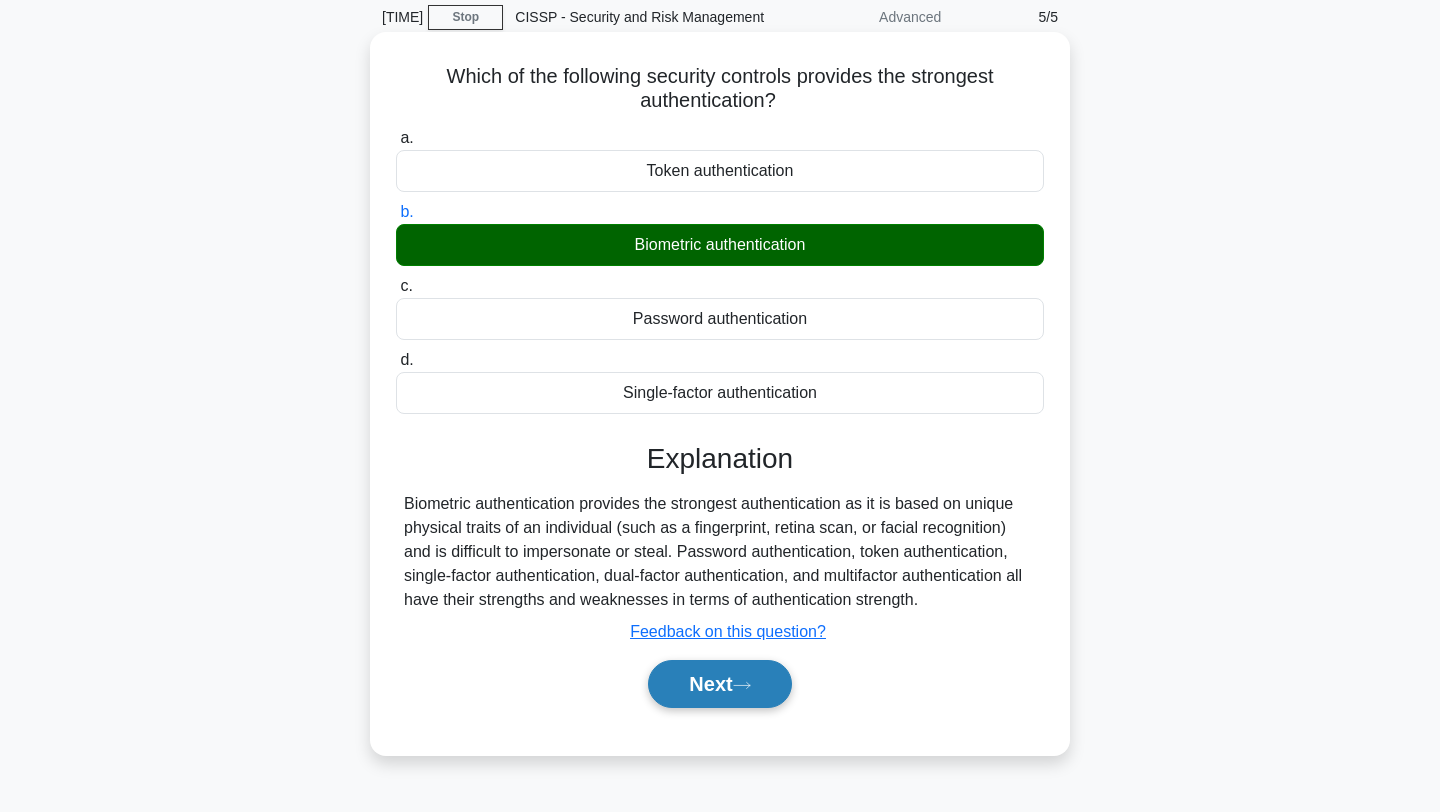click on "Next" at bounding box center (719, 684) 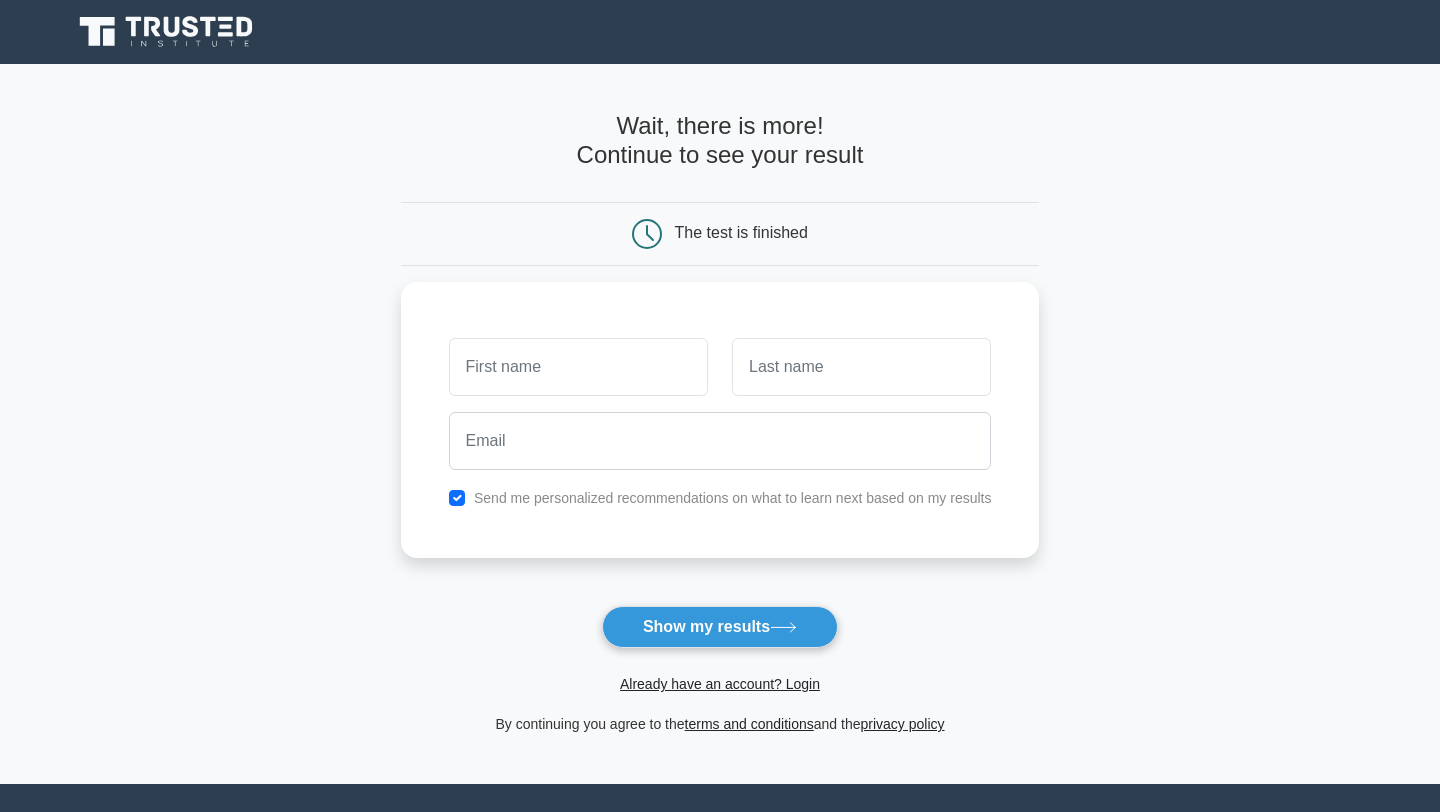 scroll, scrollTop: 0, scrollLeft: 0, axis: both 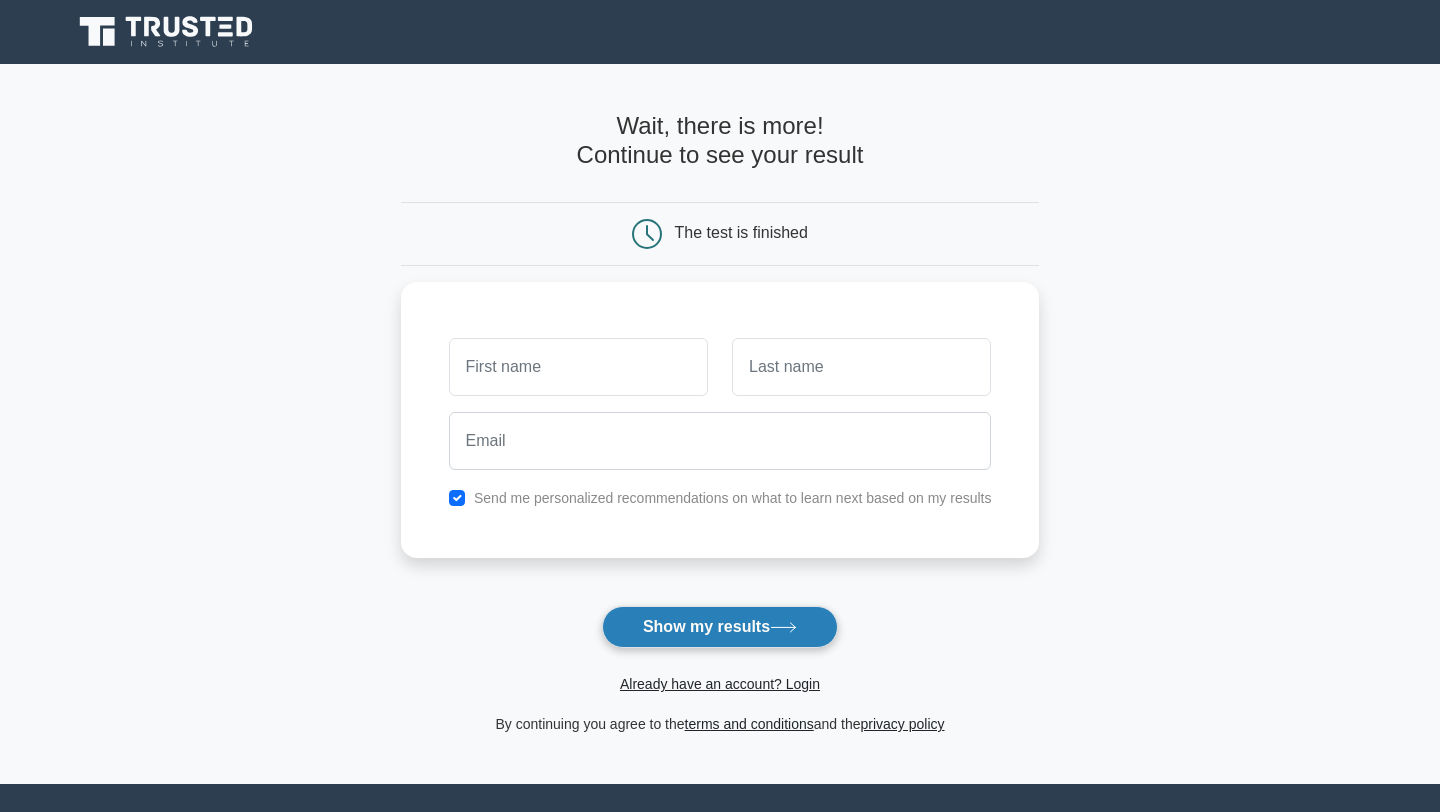 click on "Show my results" at bounding box center (720, 627) 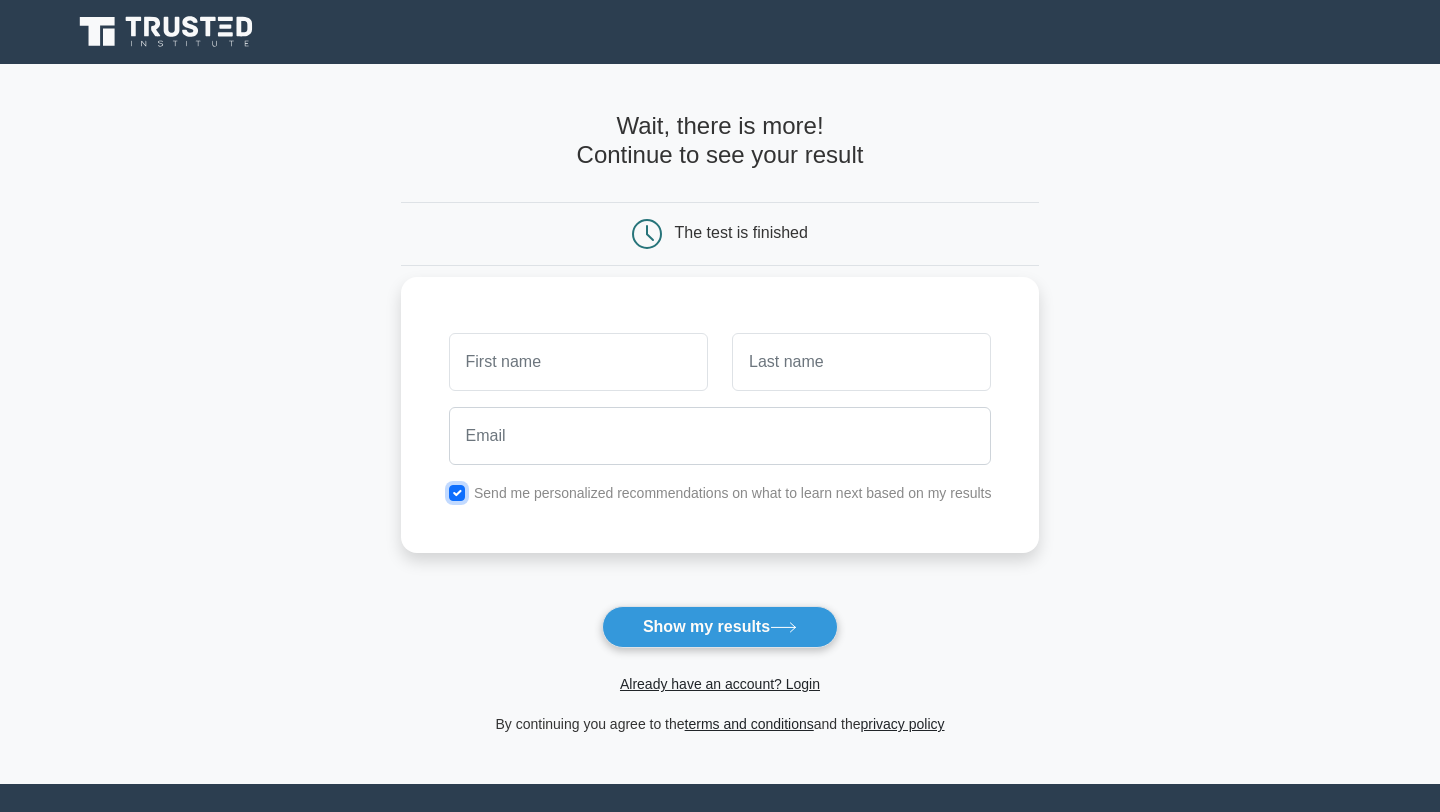 click at bounding box center [457, 493] 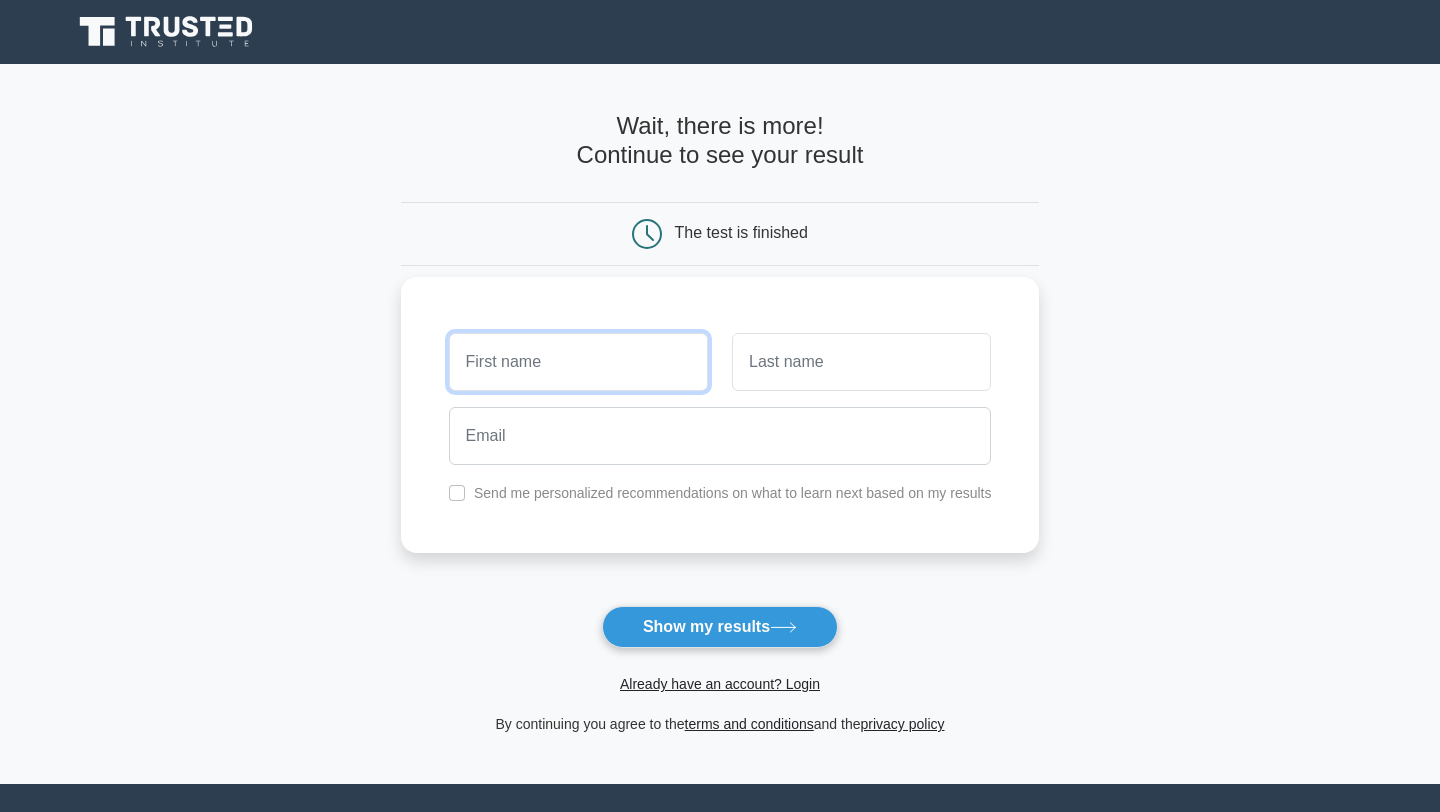 click at bounding box center (578, 362) 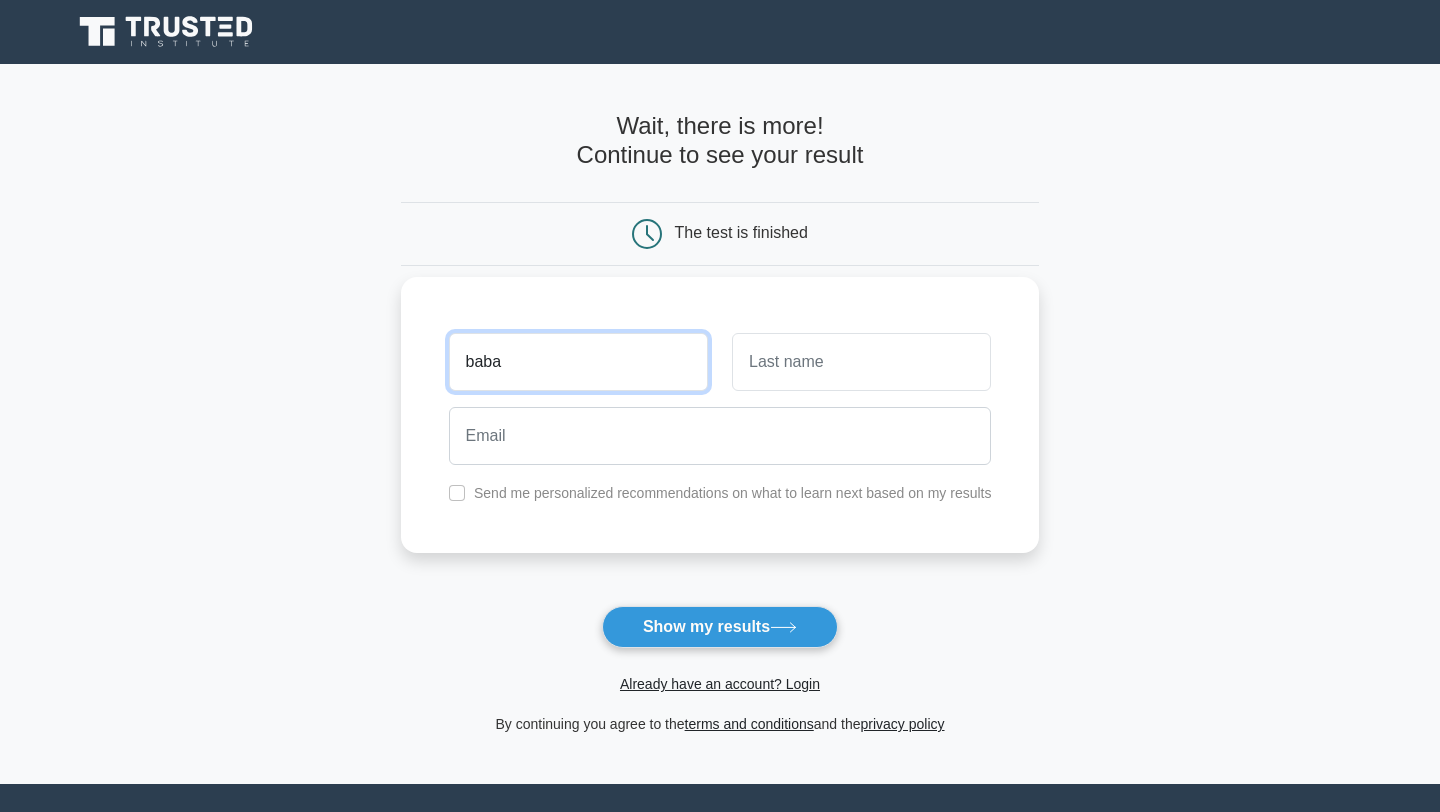type on "baba" 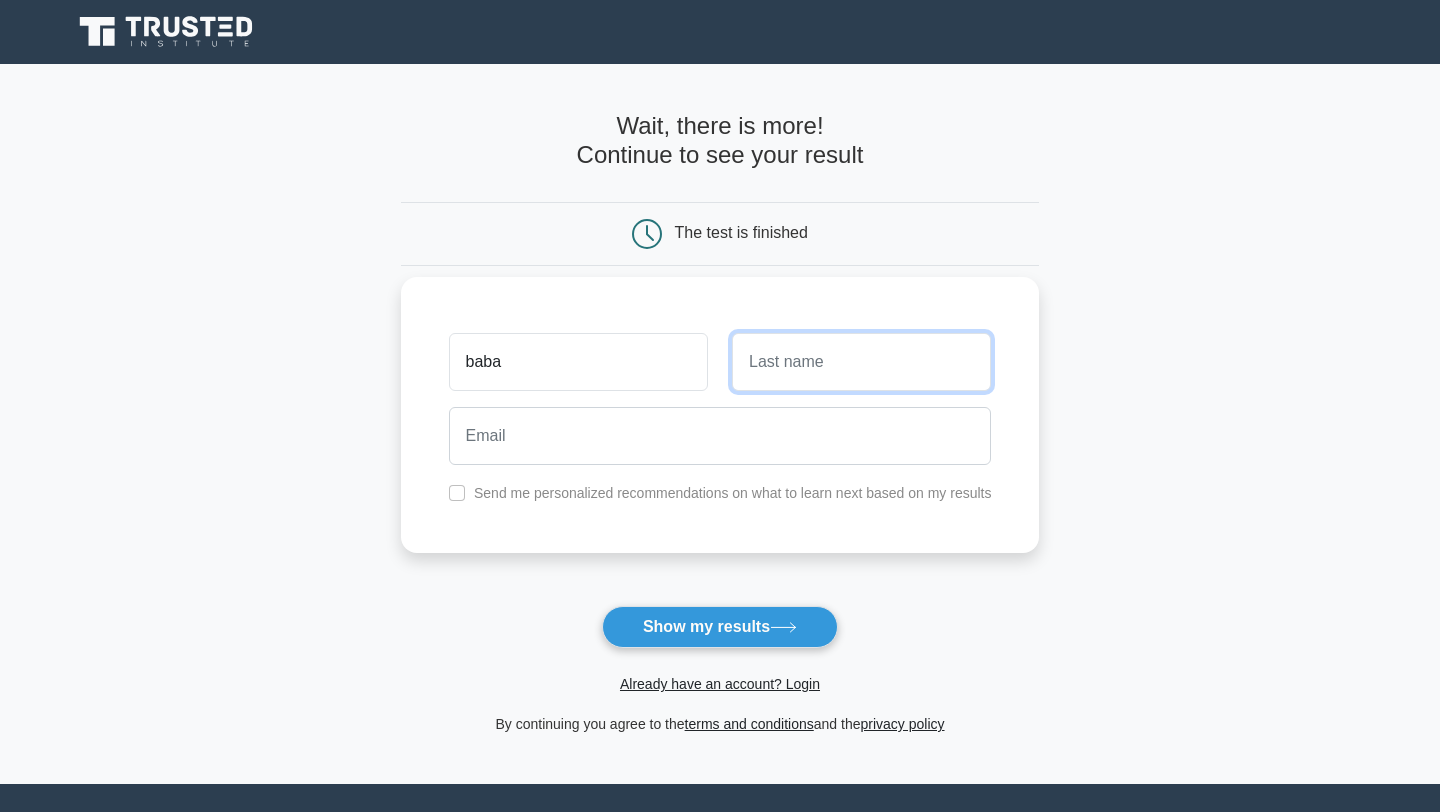 click at bounding box center [861, 362] 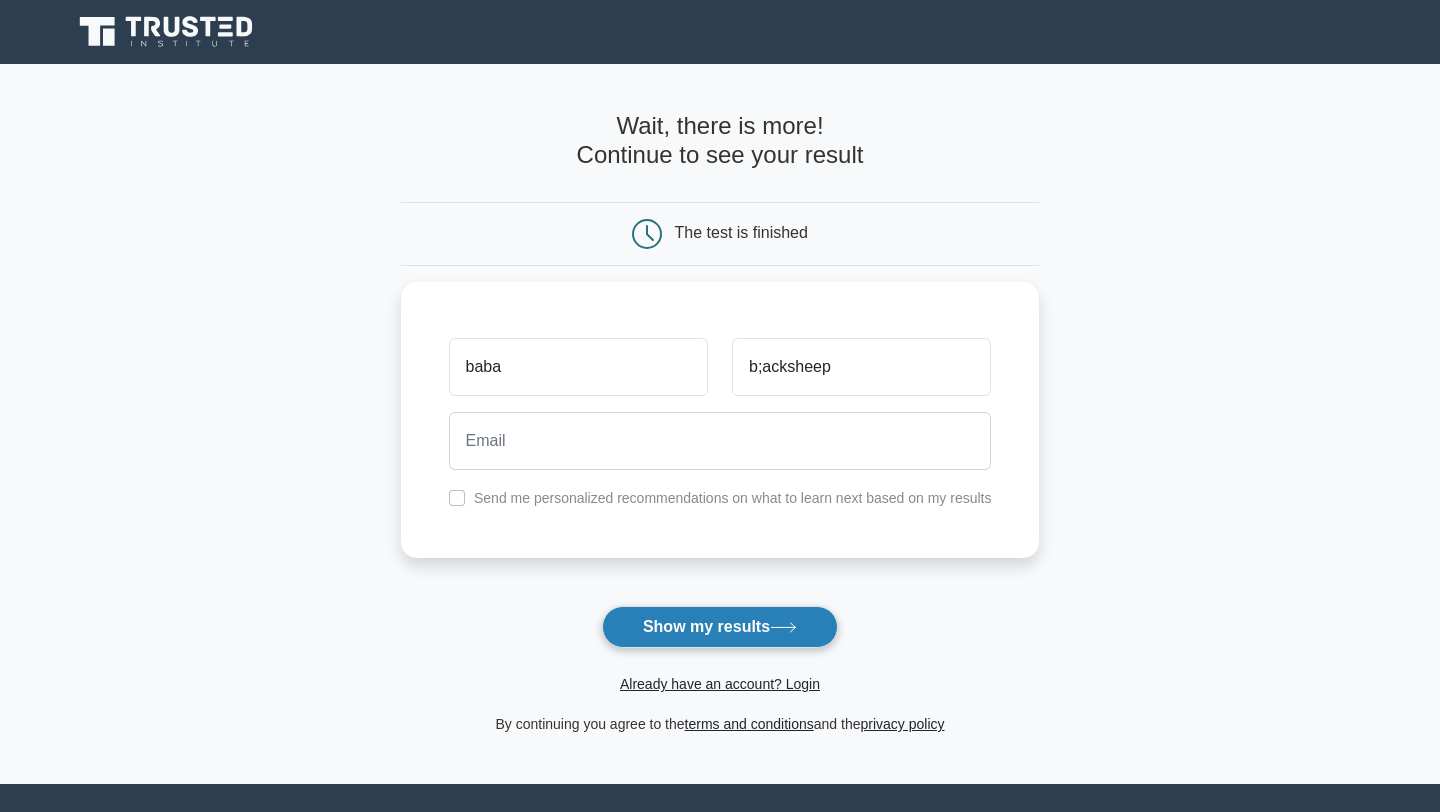 click on "Show my results" at bounding box center [720, 627] 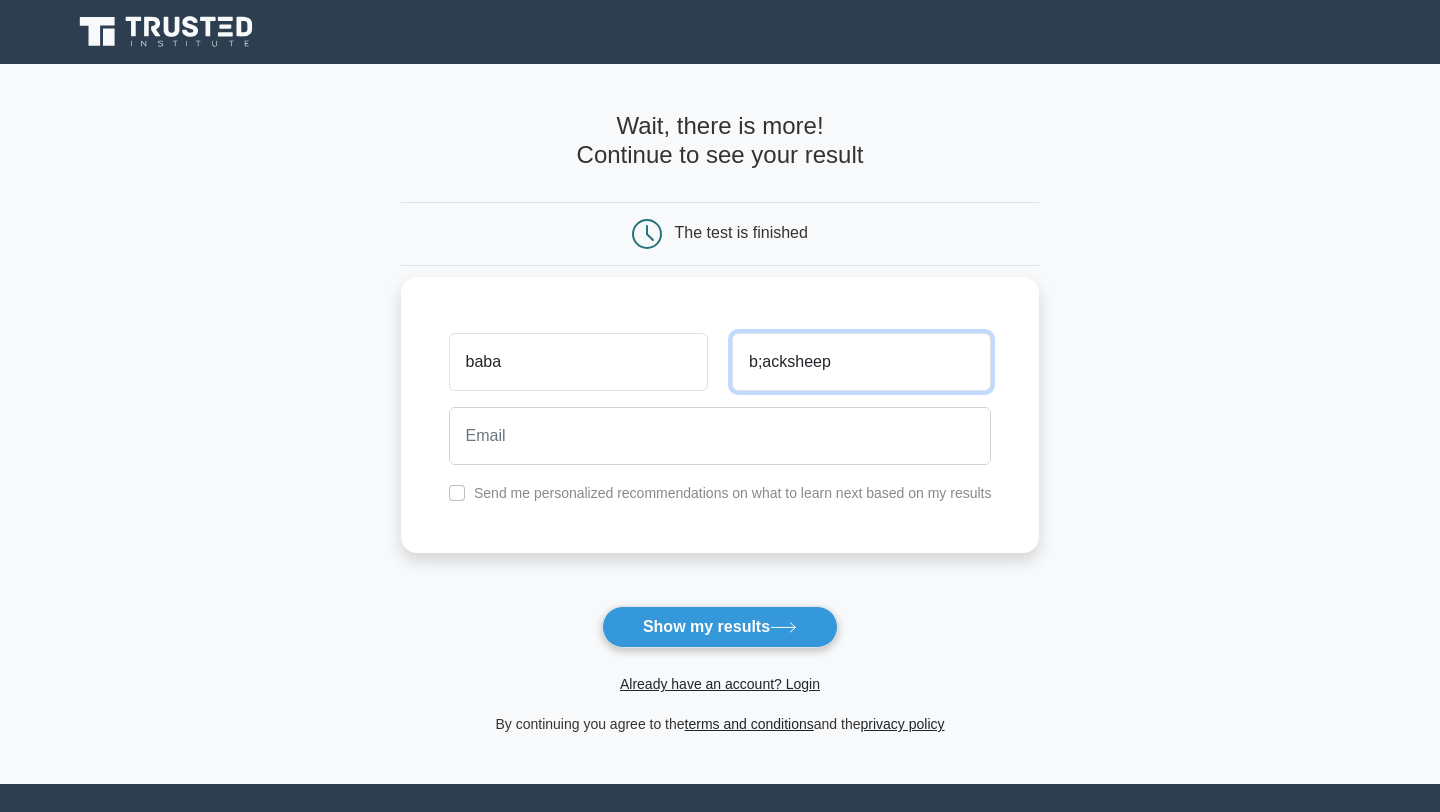 click on "b;acksheep" at bounding box center (861, 362) 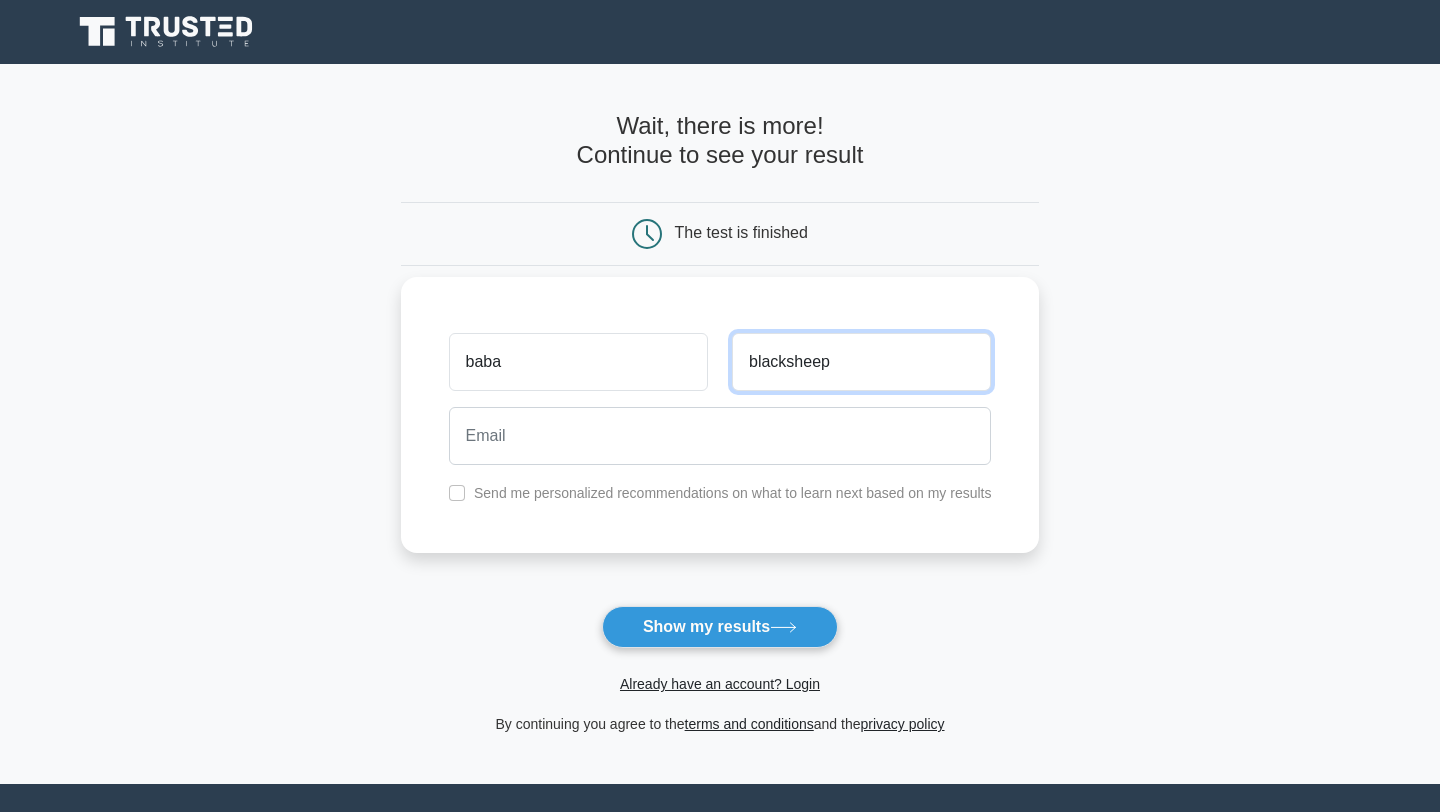type on "blacksheep" 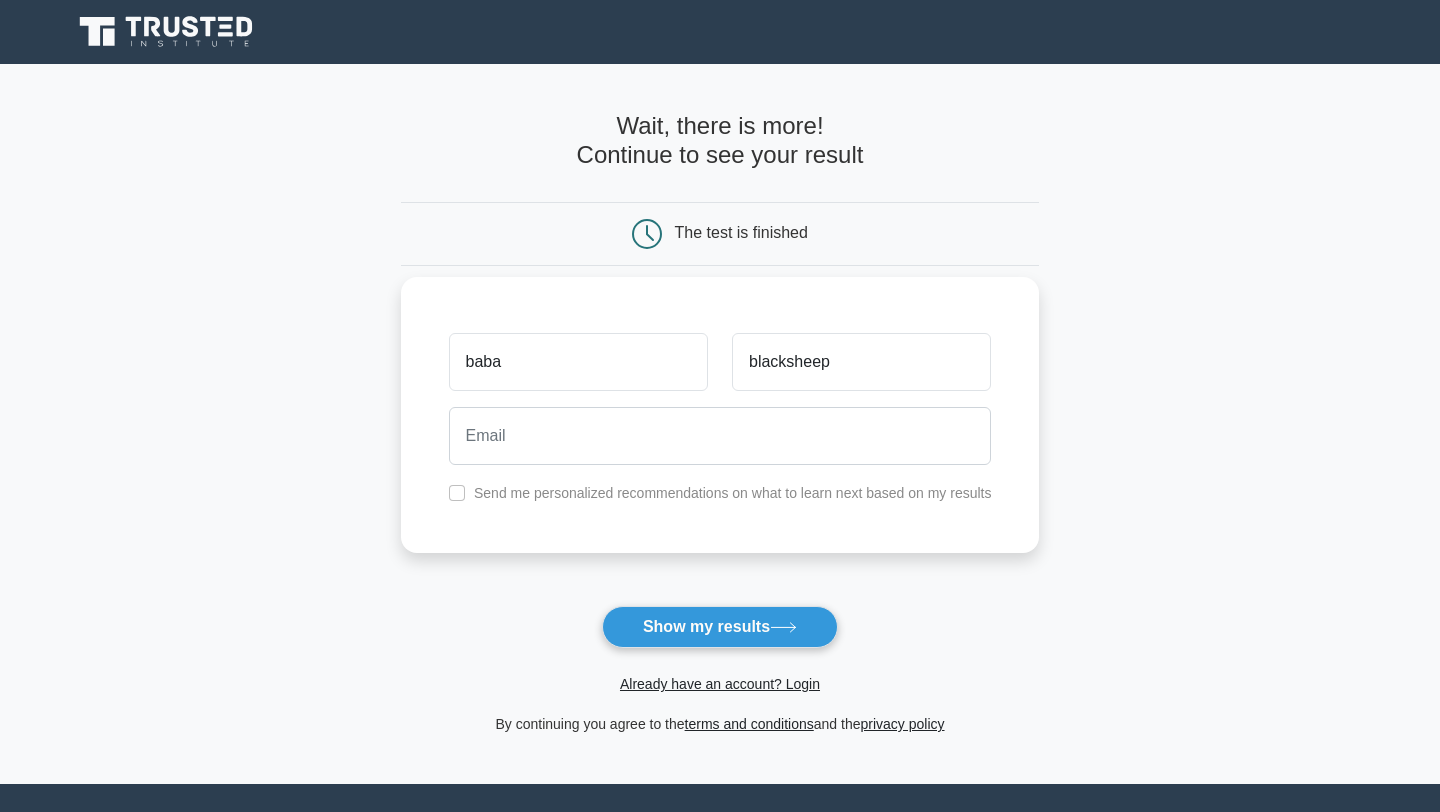 click on "baba
blacksheep
Send me personalized recommendations on what to learn next based on my results" at bounding box center (720, 415) 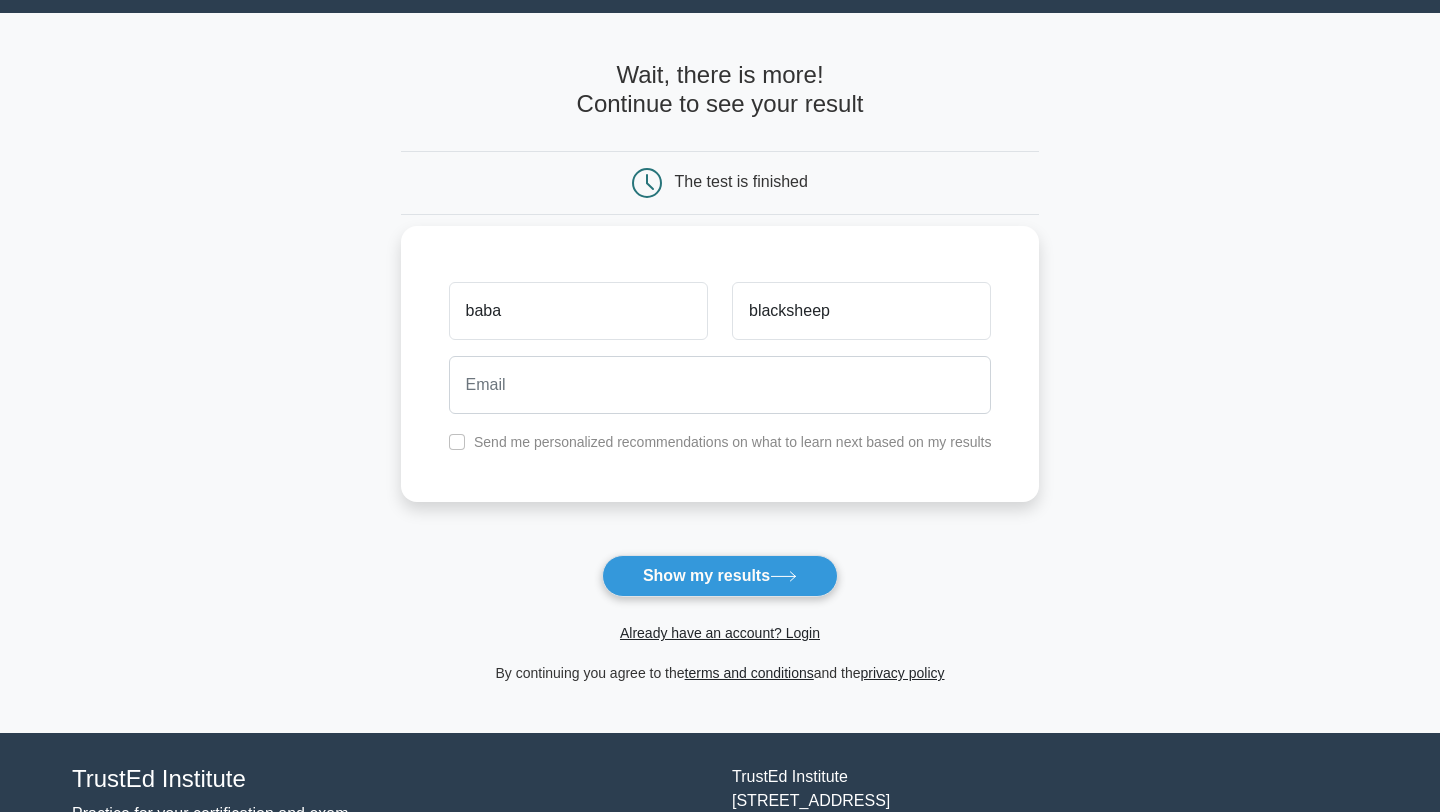 scroll, scrollTop: 54, scrollLeft: 0, axis: vertical 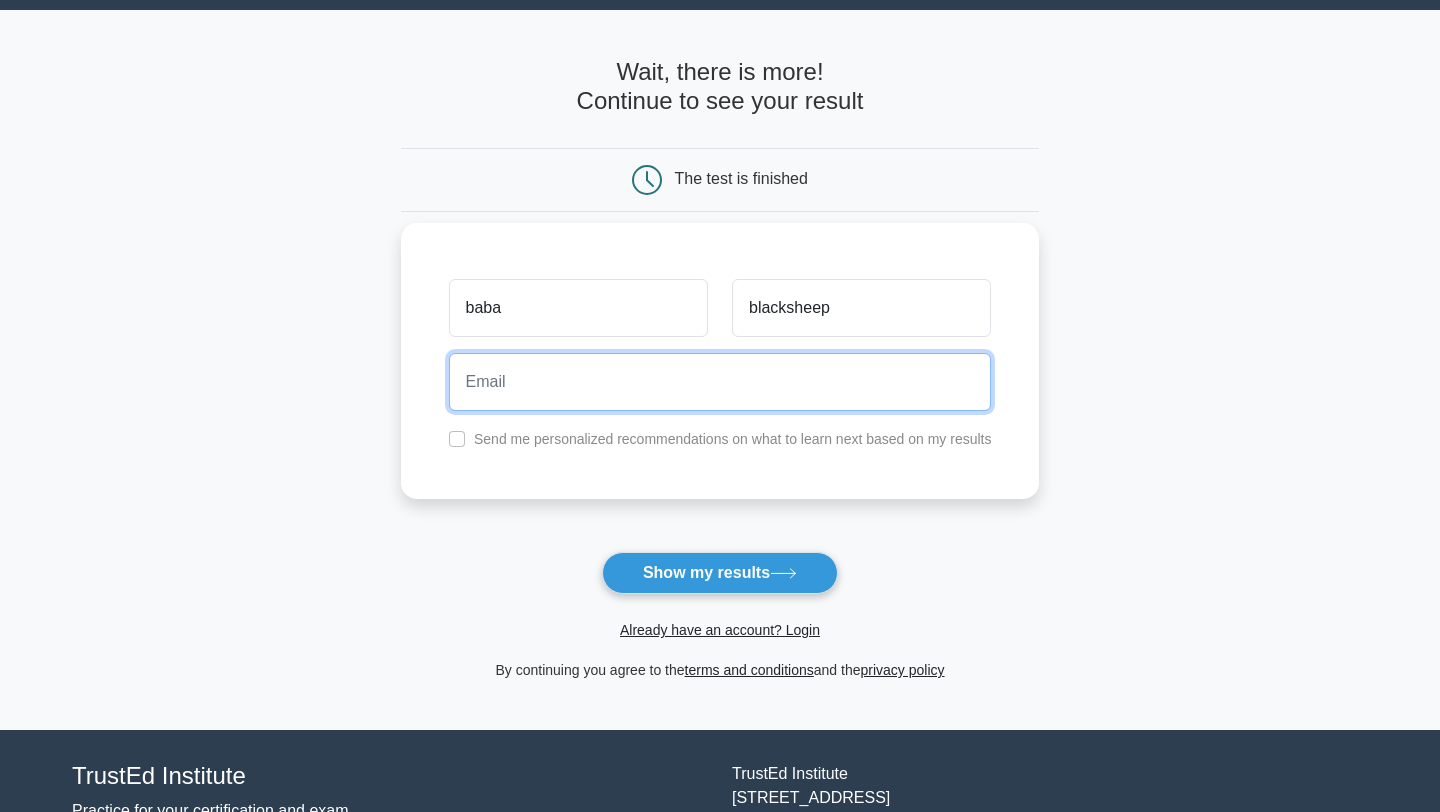 click at bounding box center [720, 382] 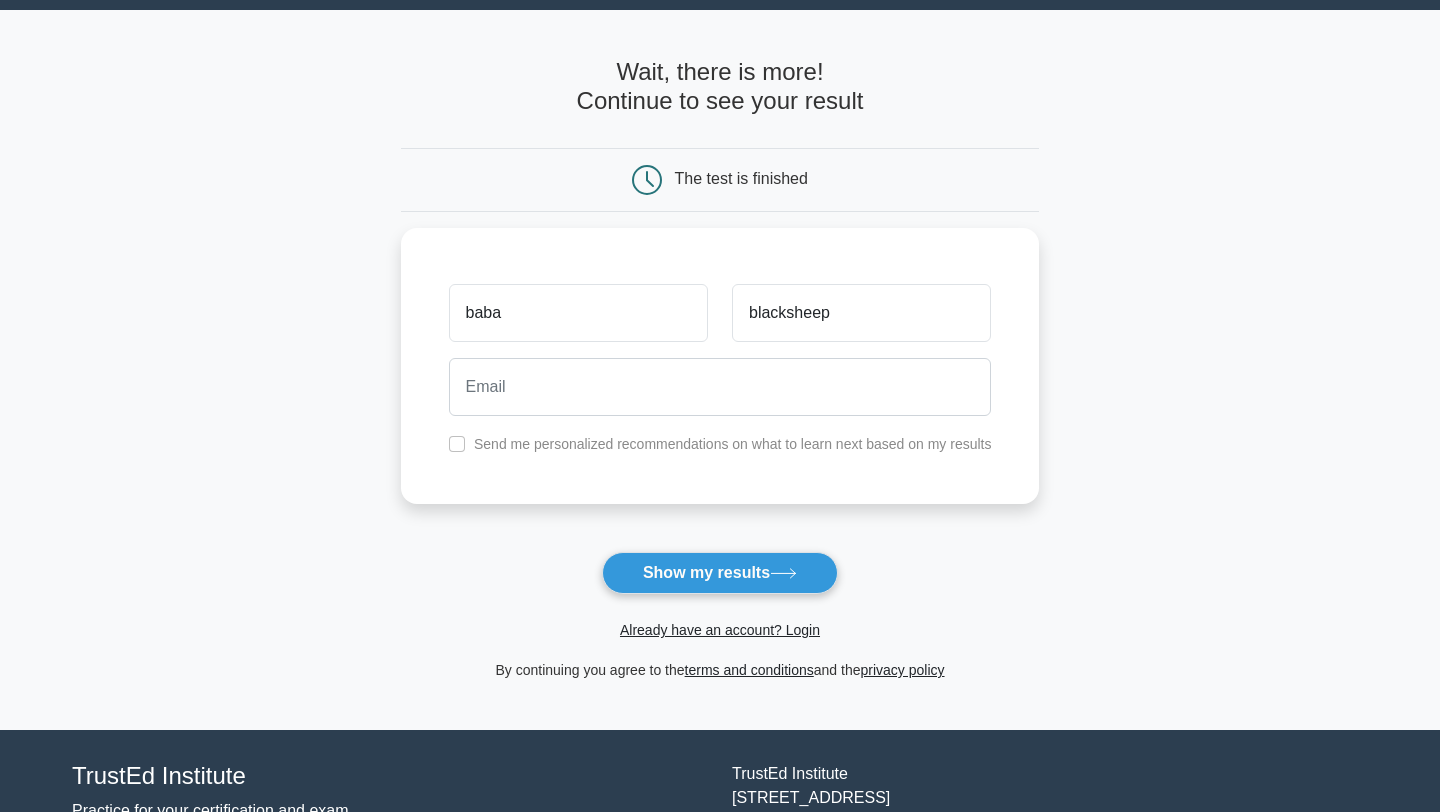 click on "Wait, there is more! Continue to see your result" at bounding box center (720, 95) 